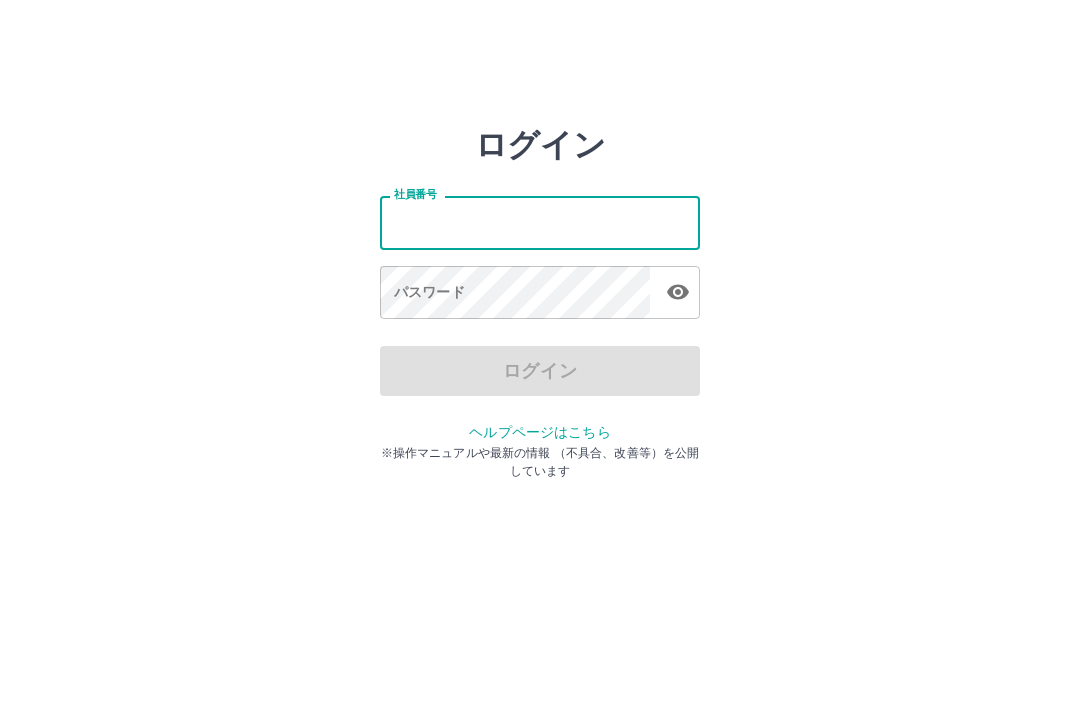 scroll, scrollTop: 0, scrollLeft: 0, axis: both 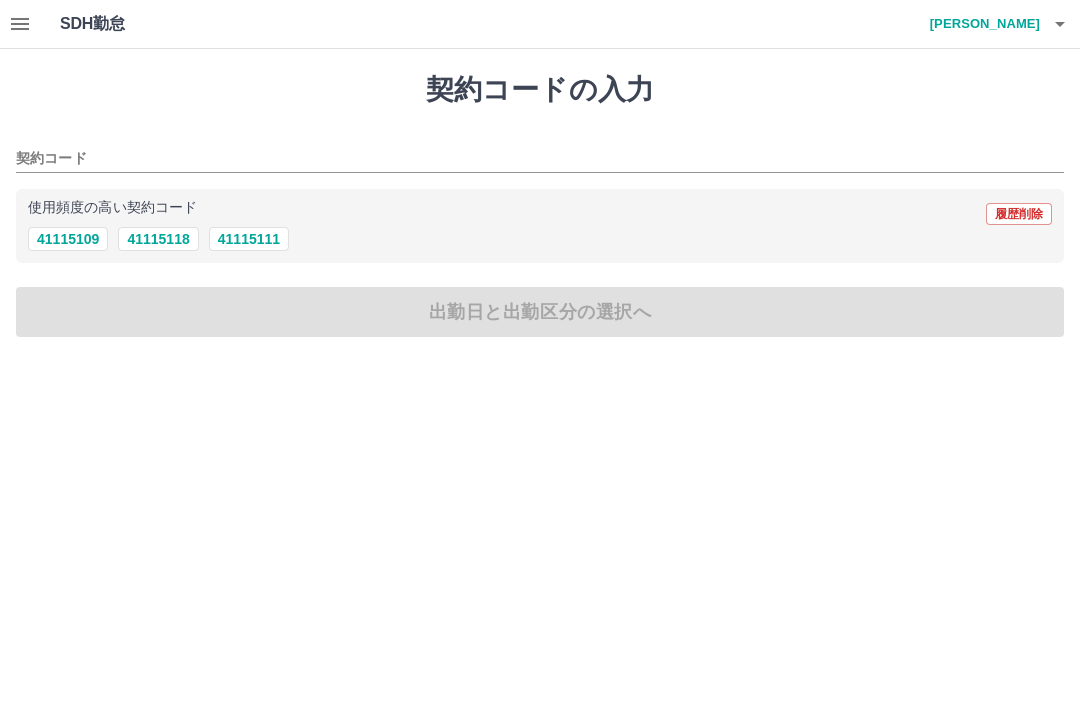 click on "契約コードの入力 契約コード 使用頻度の高い契約コード 履歴削除 41115109 41115118 41115111 出勤日と出勤区分の選択へ" at bounding box center (540, 205) 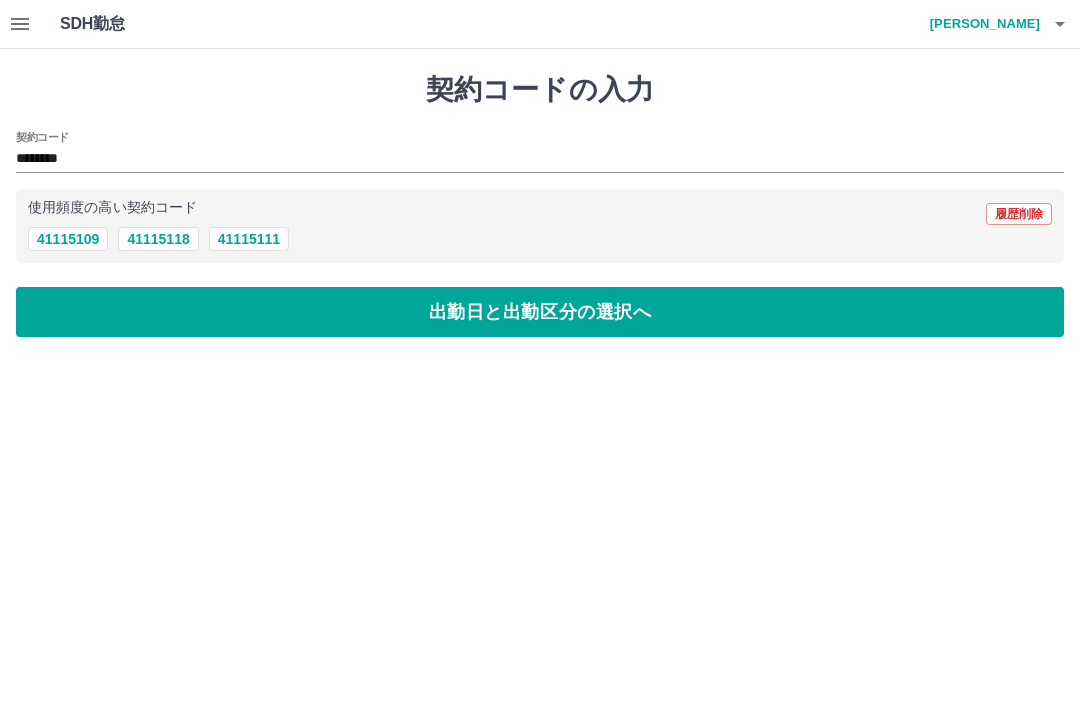 click on "出勤日と出勤区分の選択へ" at bounding box center [540, 312] 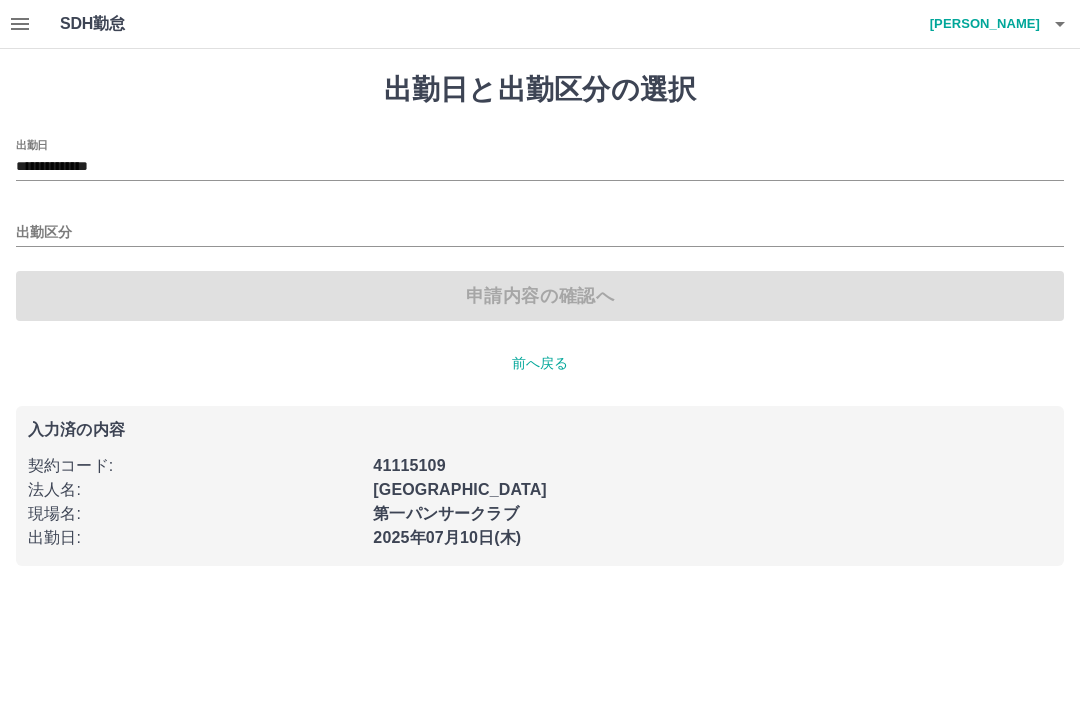 click on "申請内容の確認へ" at bounding box center [540, 296] 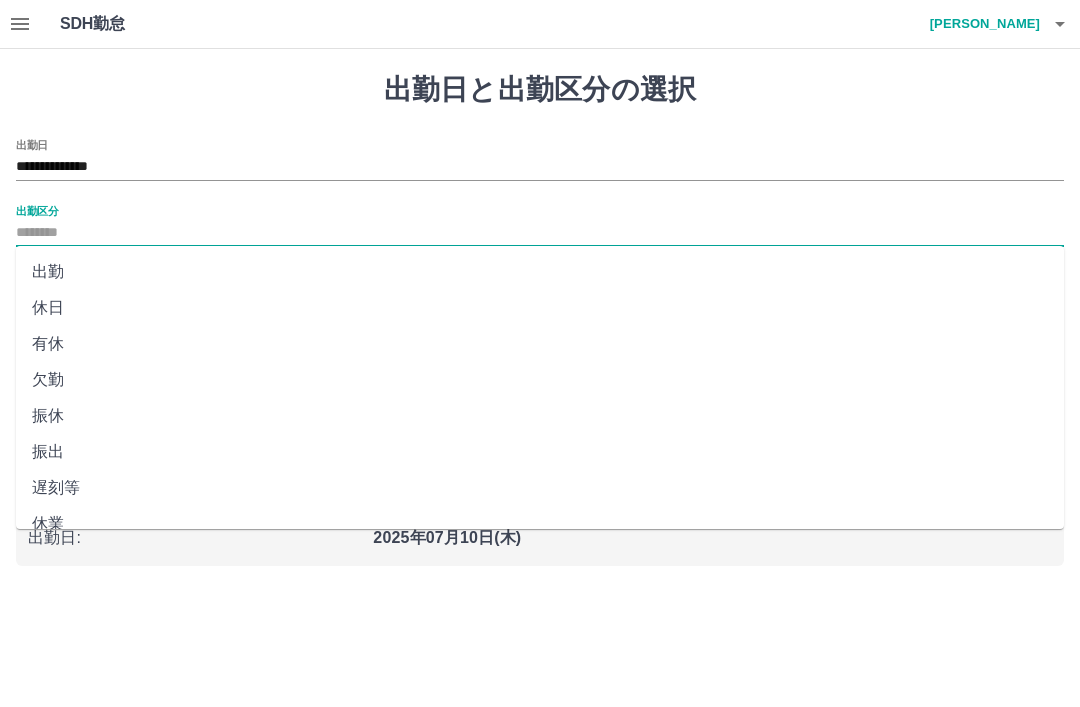 click on "出勤" at bounding box center [540, 272] 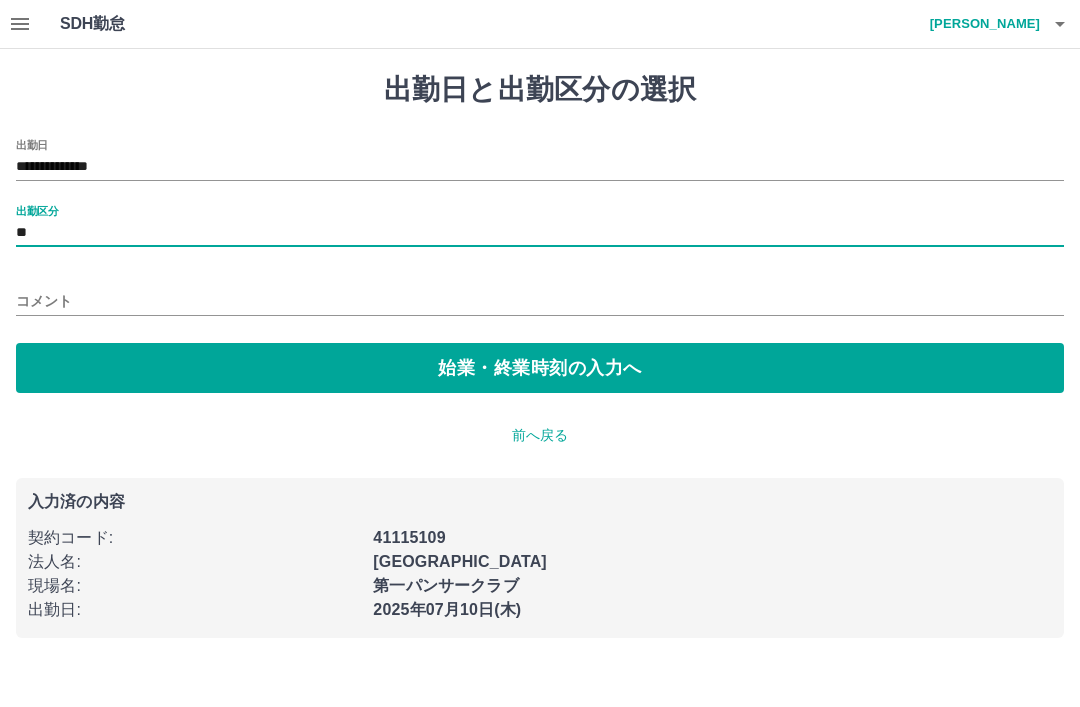click on "始業・終業時刻の入力へ" at bounding box center [540, 368] 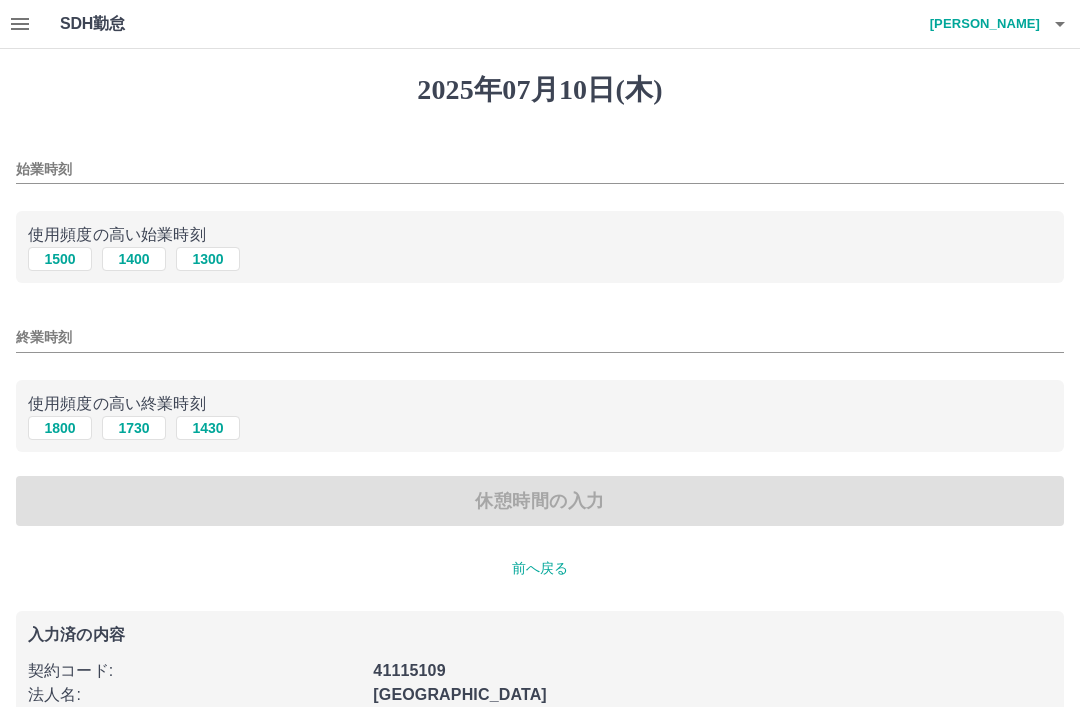 click on "1400" at bounding box center [134, 259] 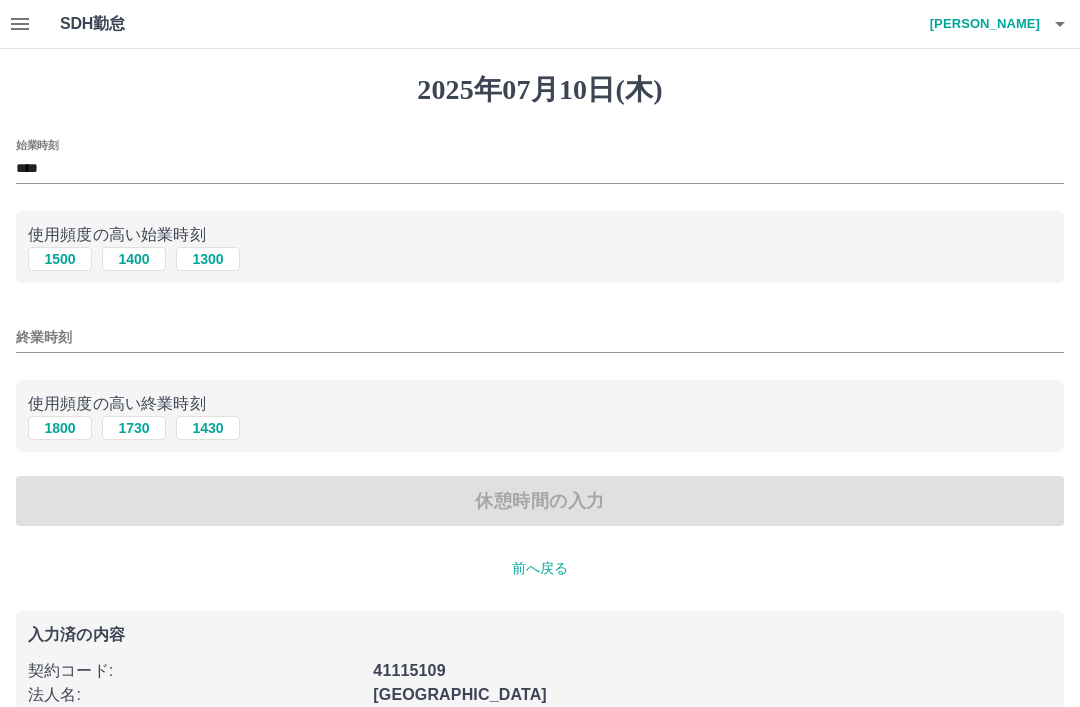 click on "終業時刻" at bounding box center [540, 337] 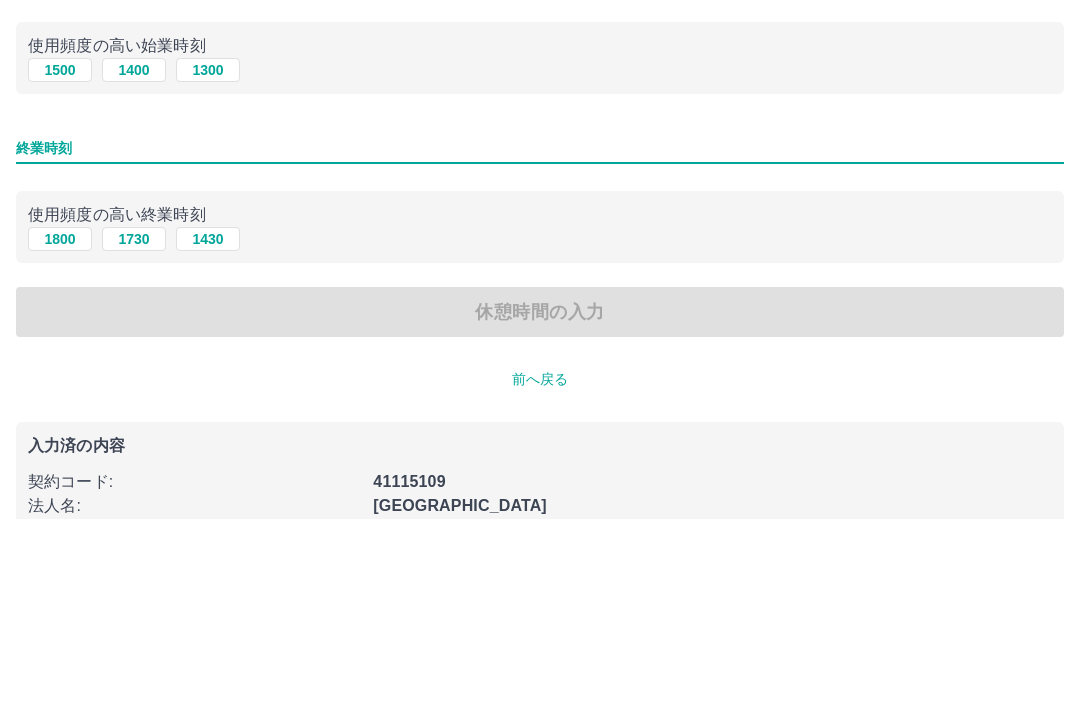 click on "1730" at bounding box center (134, 428) 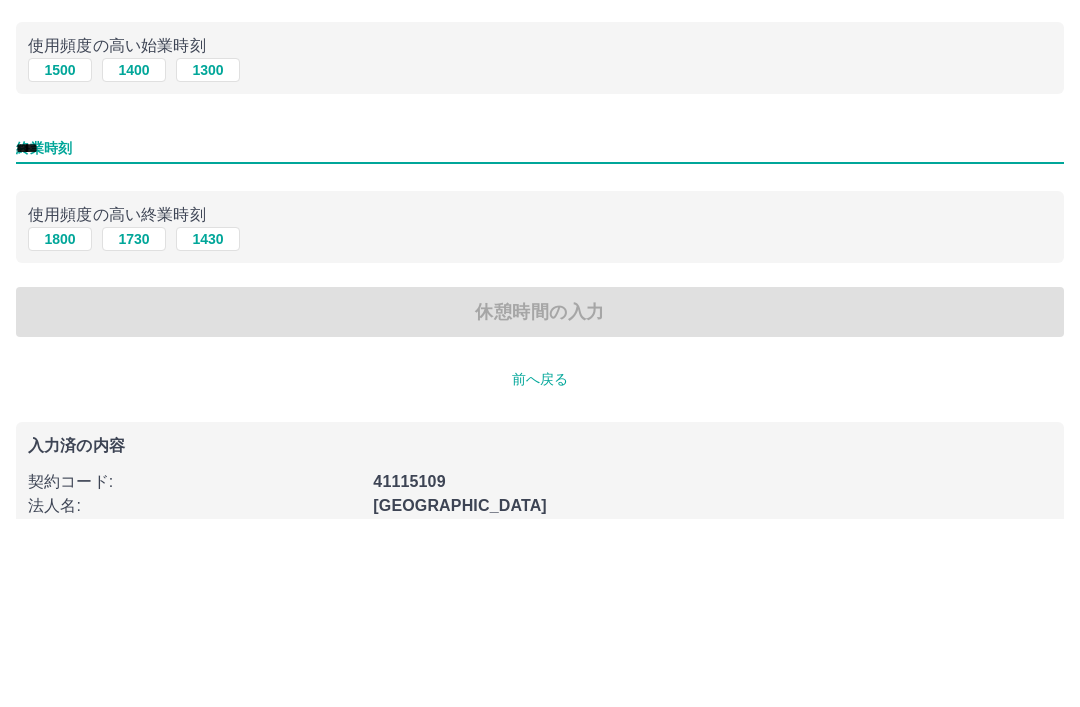 scroll, scrollTop: 114, scrollLeft: 0, axis: vertical 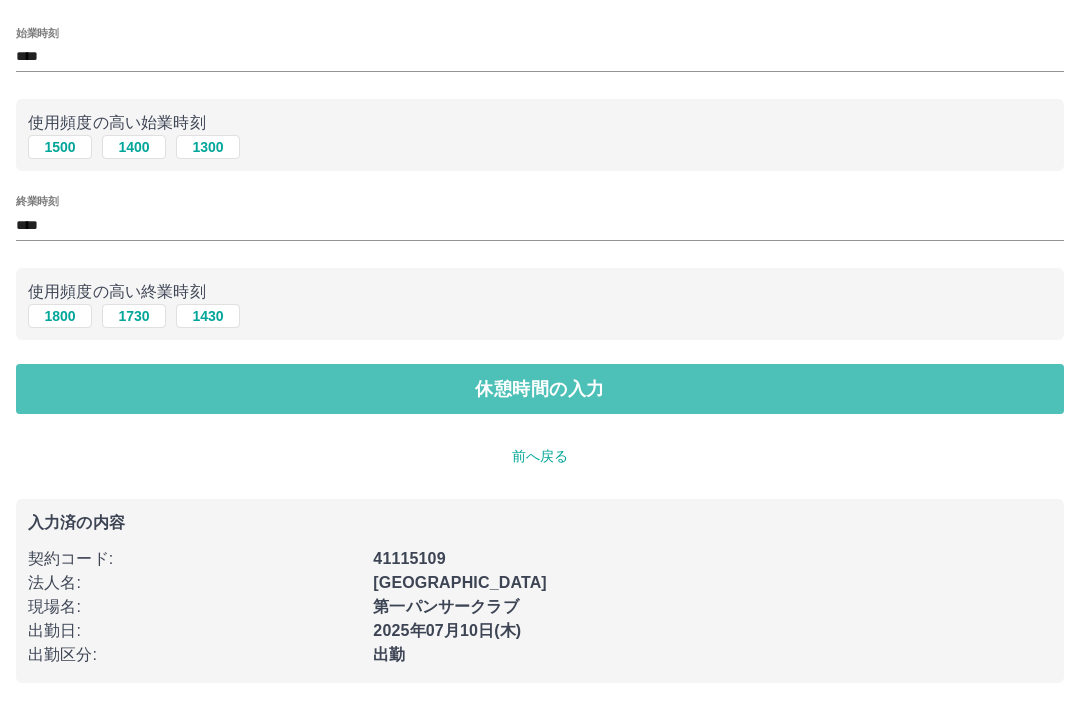 click on "休憩時間の入力" at bounding box center [540, 389] 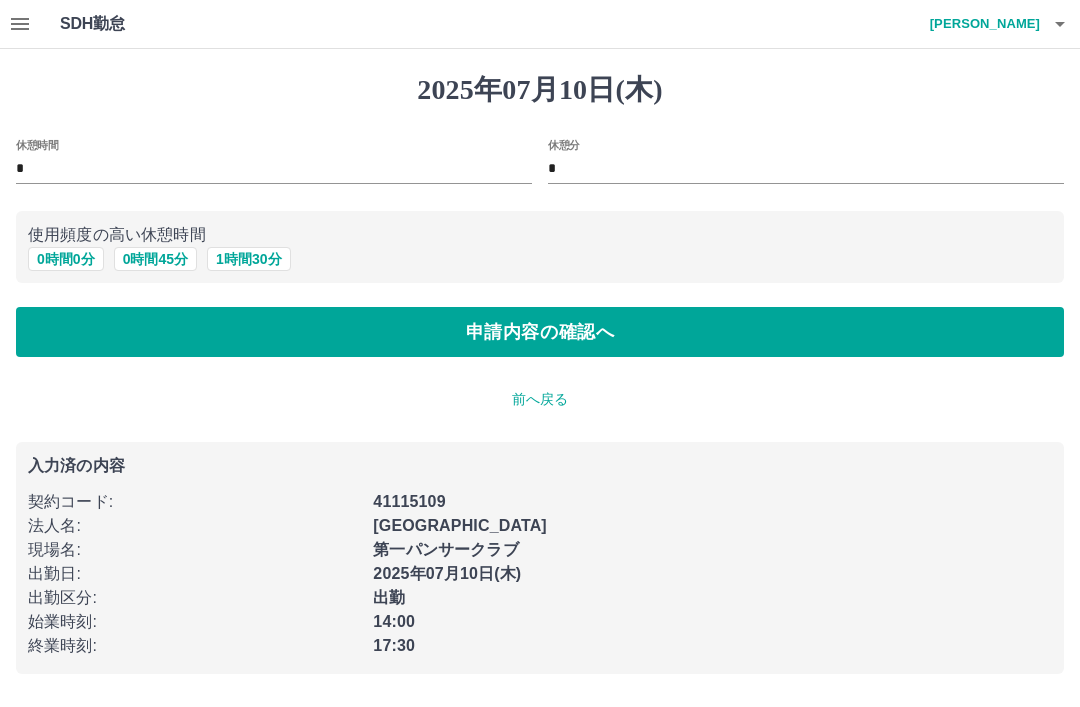 scroll, scrollTop: 0, scrollLeft: 0, axis: both 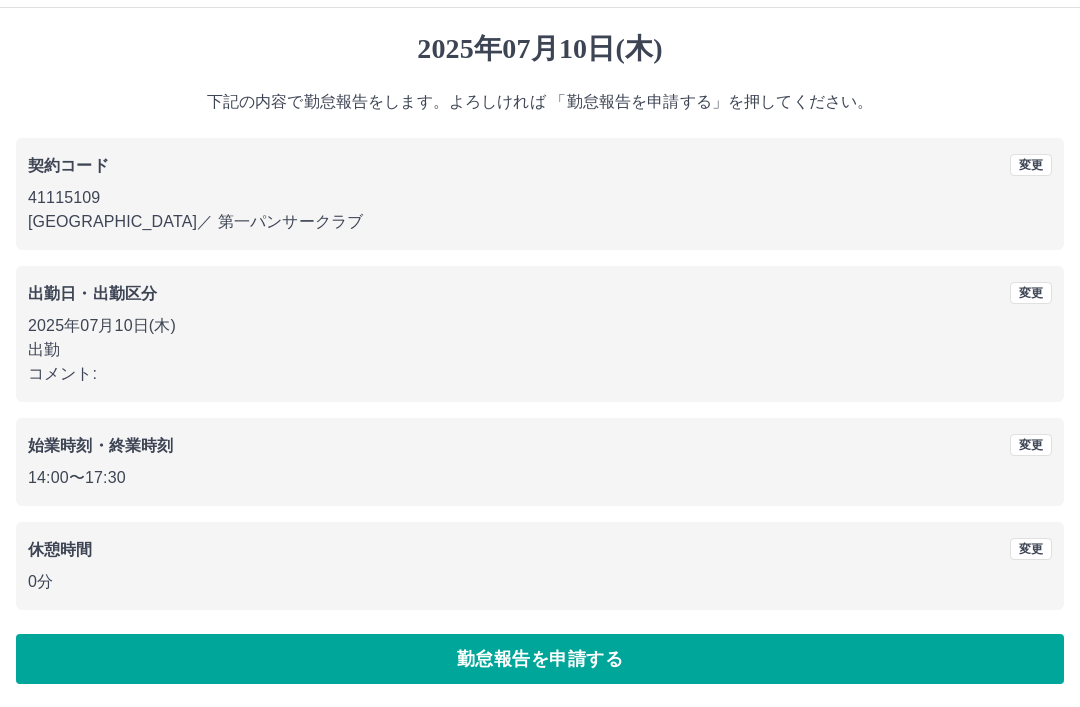 click on "勤怠報告を申請する" at bounding box center (540, 659) 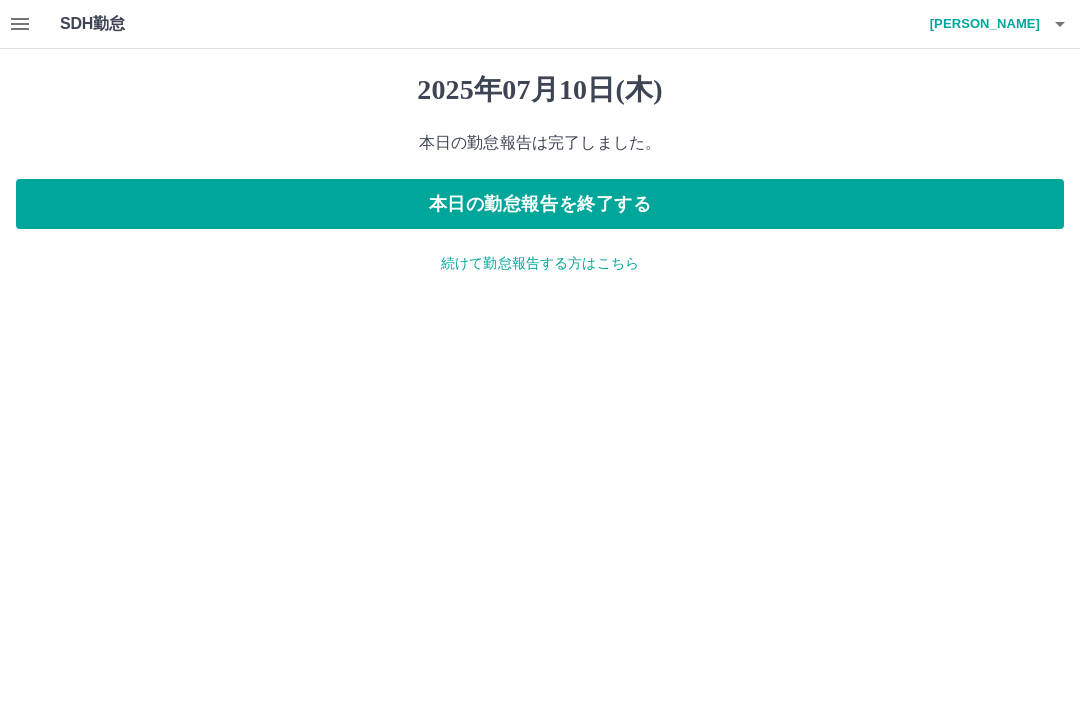 click on "SDH勤怠 鈴木　和浩 2025年07月10日(木) 本日の勤怠報告は完了しました。 本日の勤怠報告を終了する 続けて勤怠報告する方はこちら SDH勤怠" at bounding box center [540, 149] 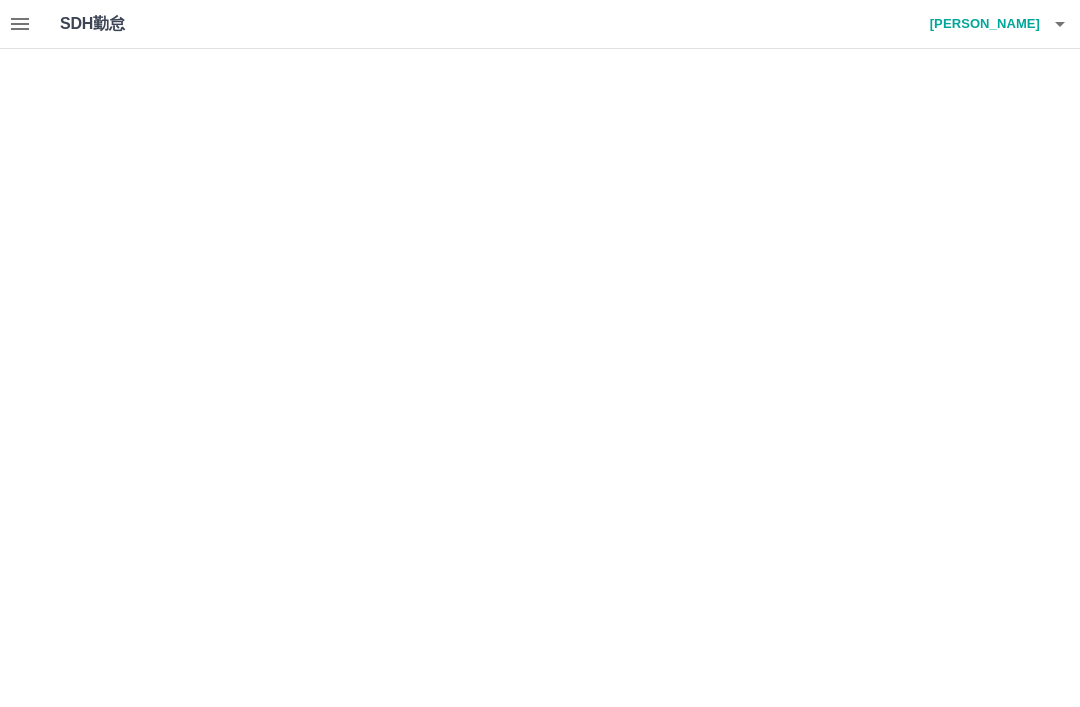 scroll, scrollTop: 0, scrollLeft: 0, axis: both 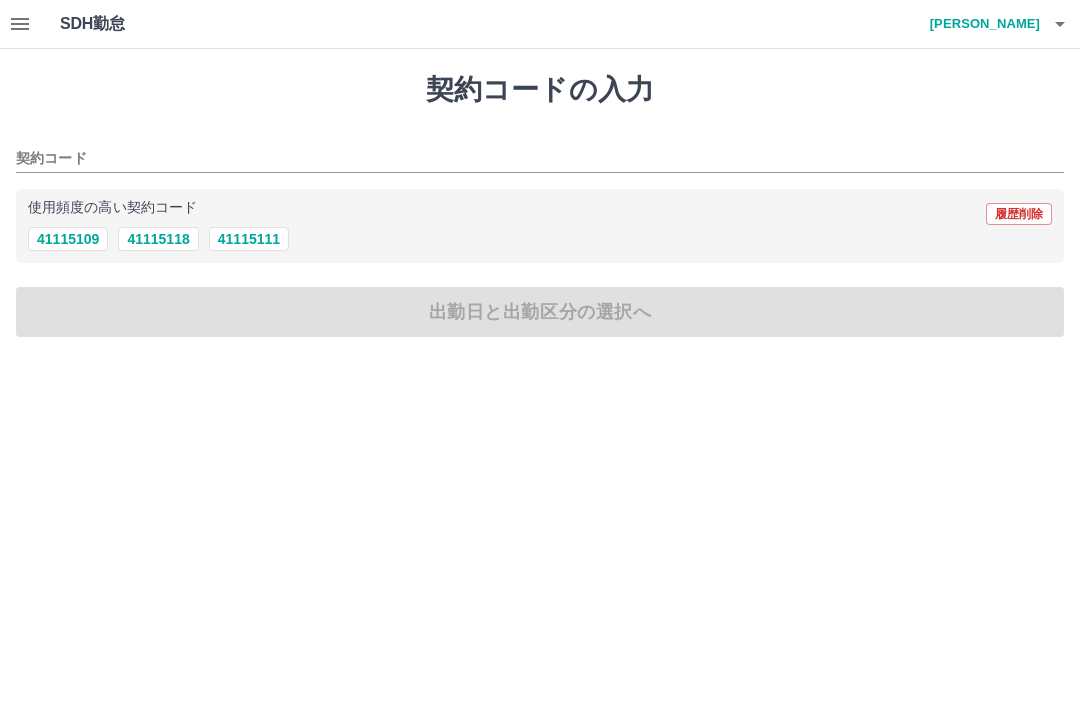 click on "41115109" at bounding box center (68, 239) 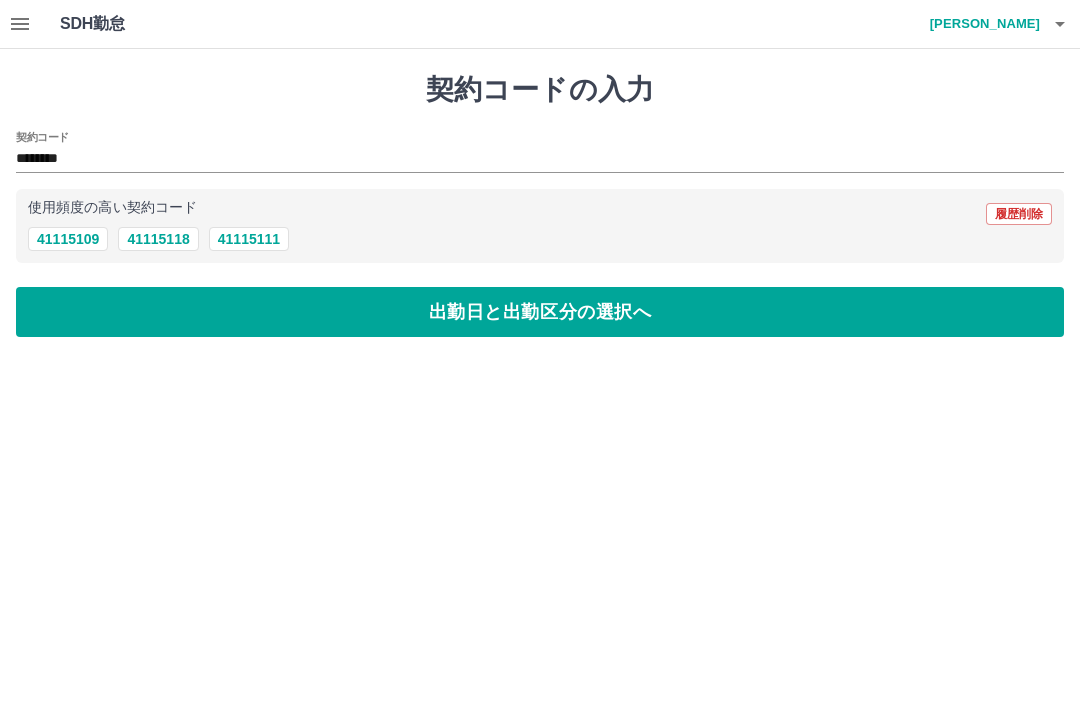 click on "出勤日と出勤区分の選択へ" at bounding box center (540, 312) 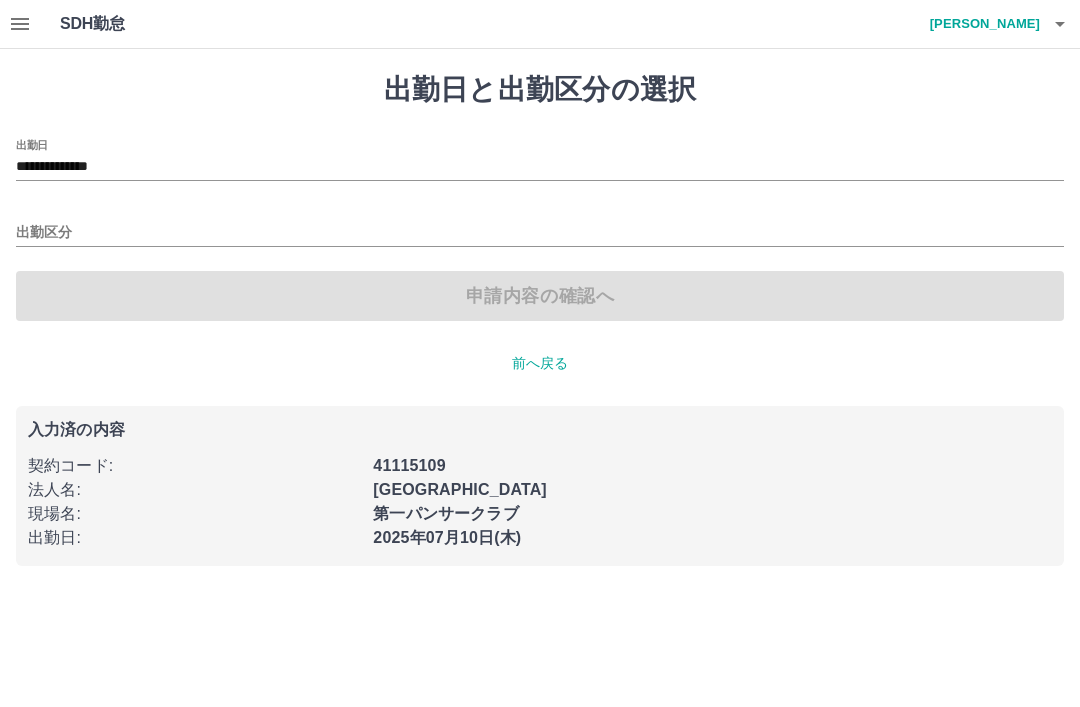 click on "出勤区分" at bounding box center (540, 226) 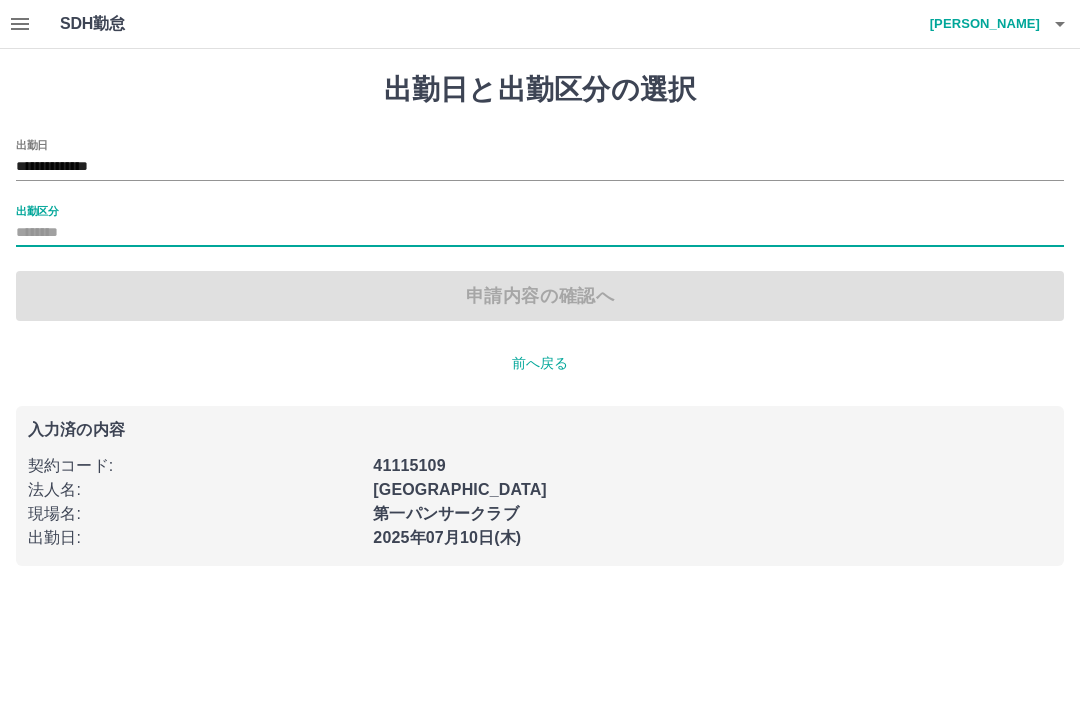 click on "出勤区分" at bounding box center [540, 233] 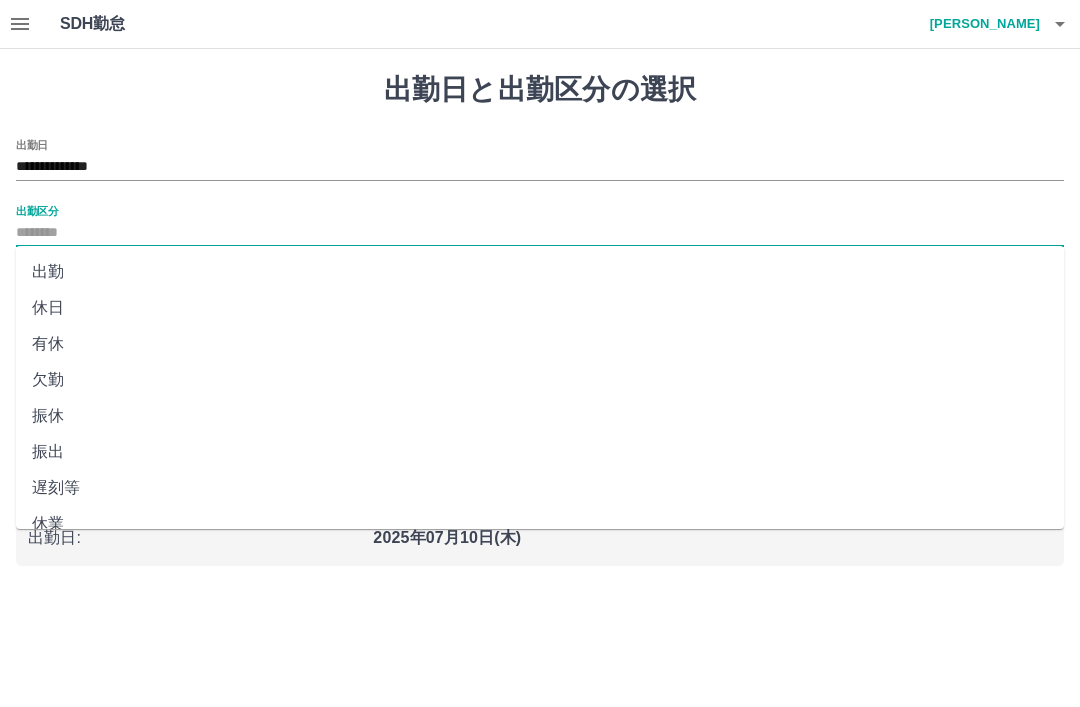 click on "出勤" at bounding box center [540, 272] 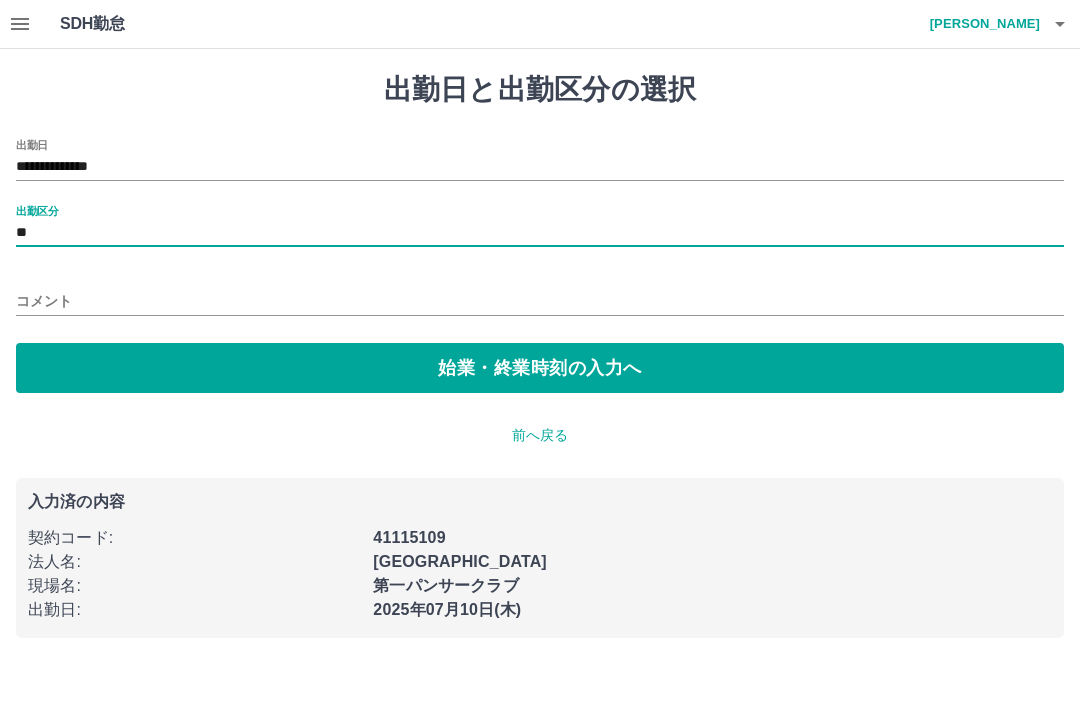 click on "始業・終業時刻の入力へ" at bounding box center [540, 368] 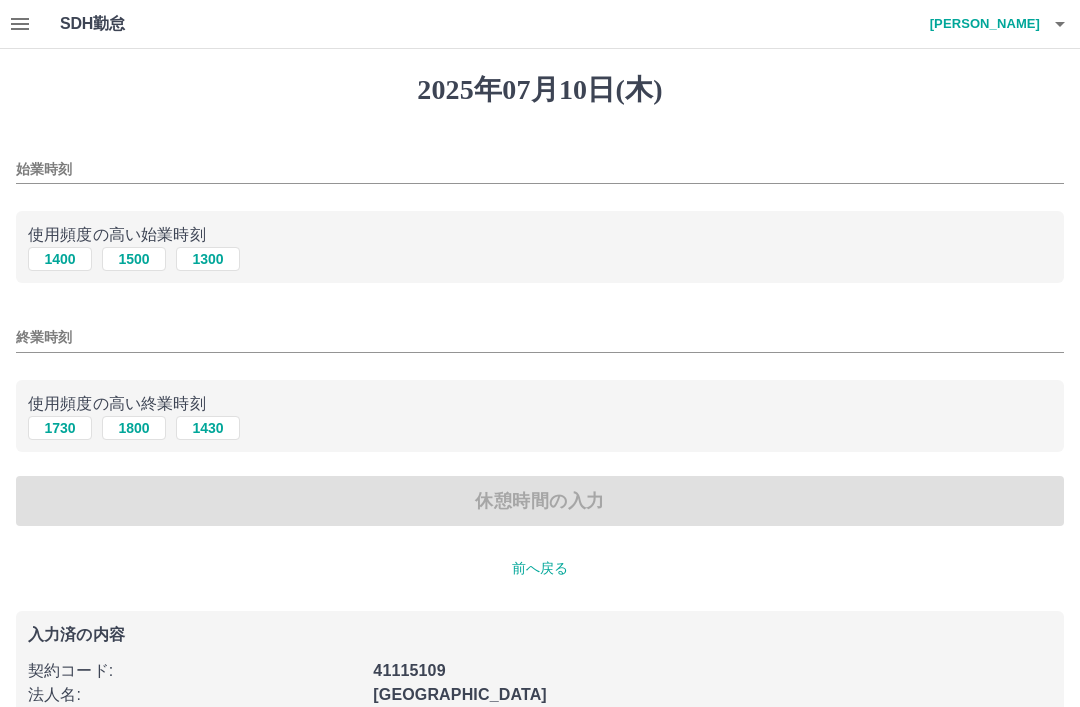 click on "1400" at bounding box center (60, 259) 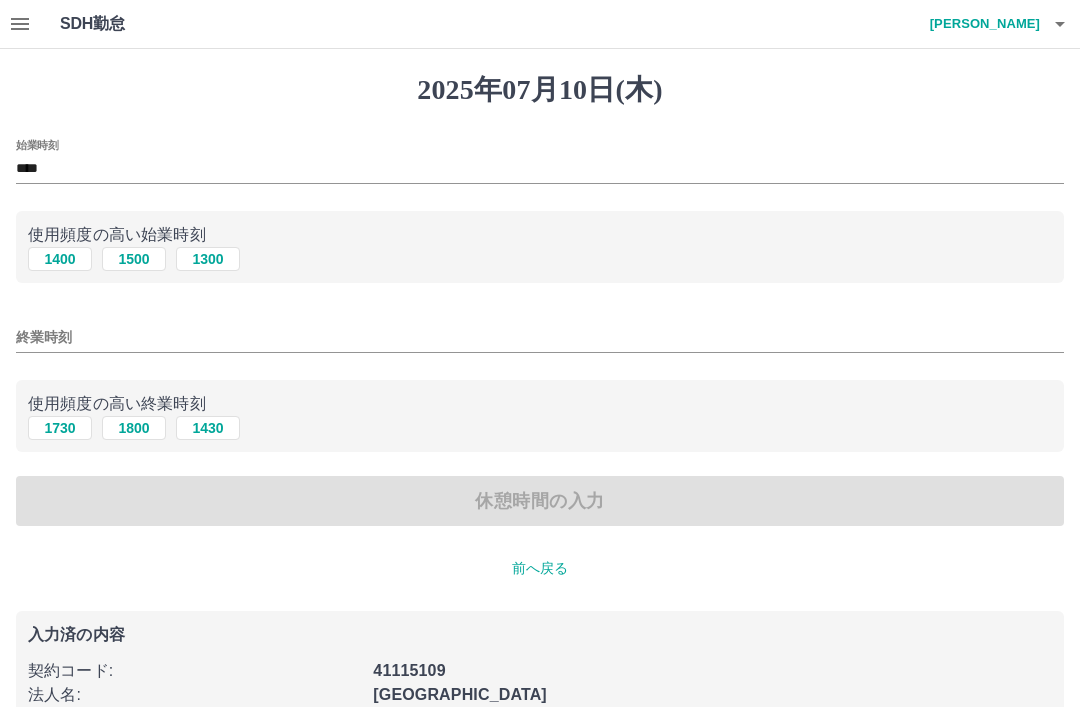 click on "1800" at bounding box center (134, 428) 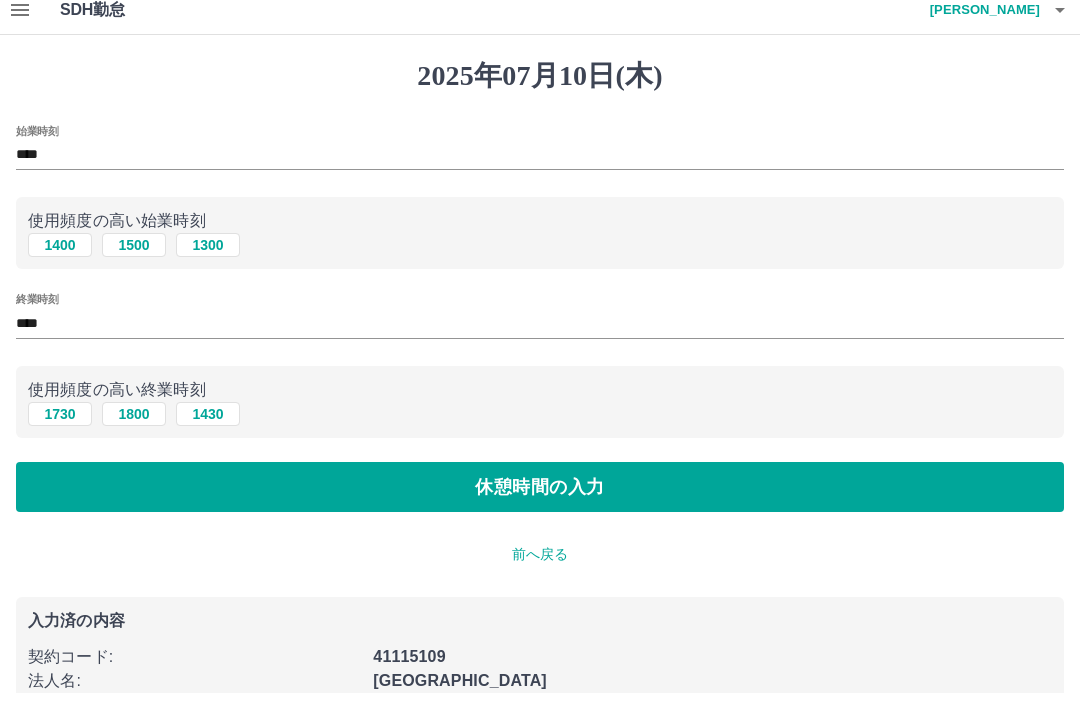 scroll, scrollTop: 50, scrollLeft: 0, axis: vertical 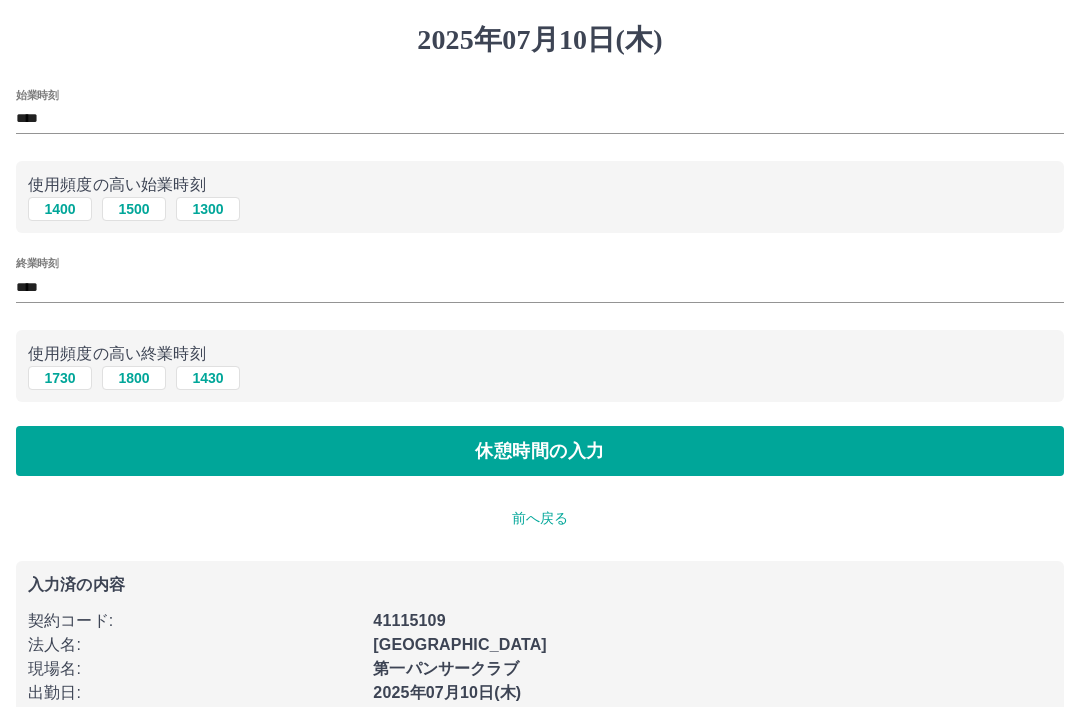 click on "休憩時間の入力" at bounding box center [540, 451] 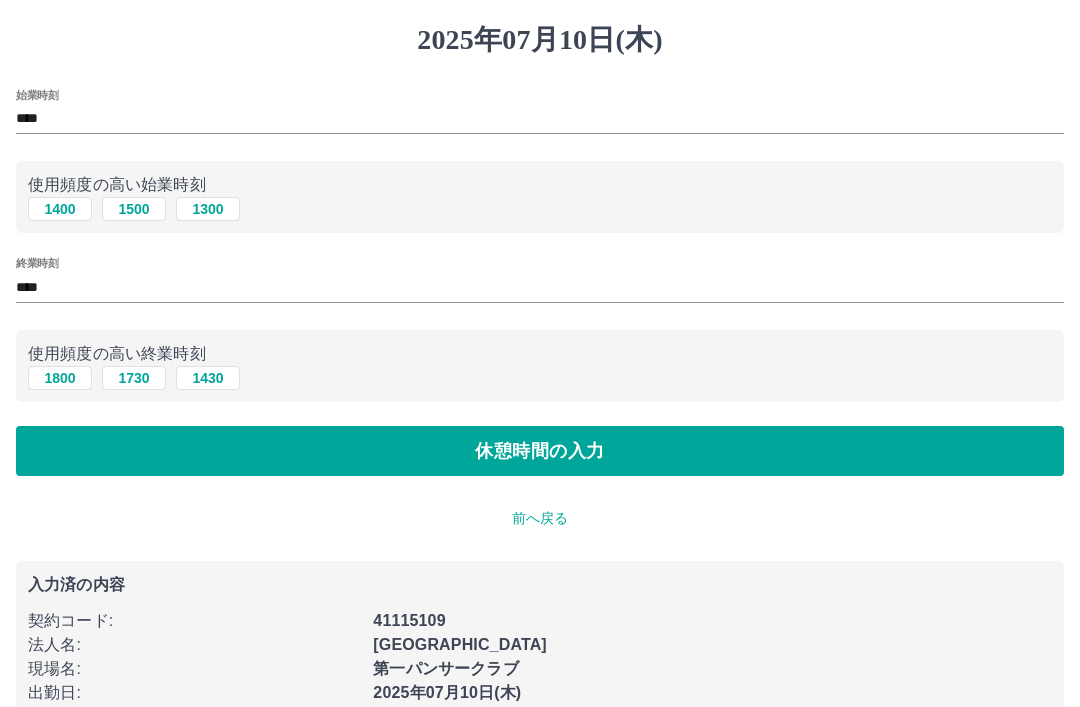 scroll, scrollTop: 0, scrollLeft: 0, axis: both 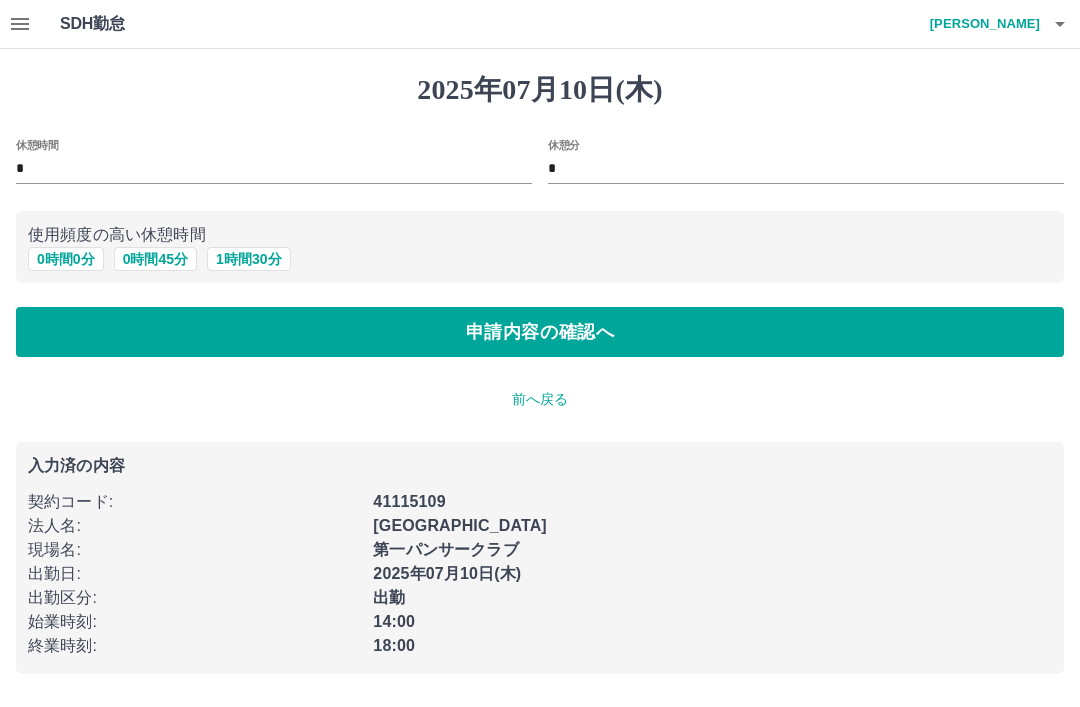 click on "申請内容の確認へ" at bounding box center [540, 332] 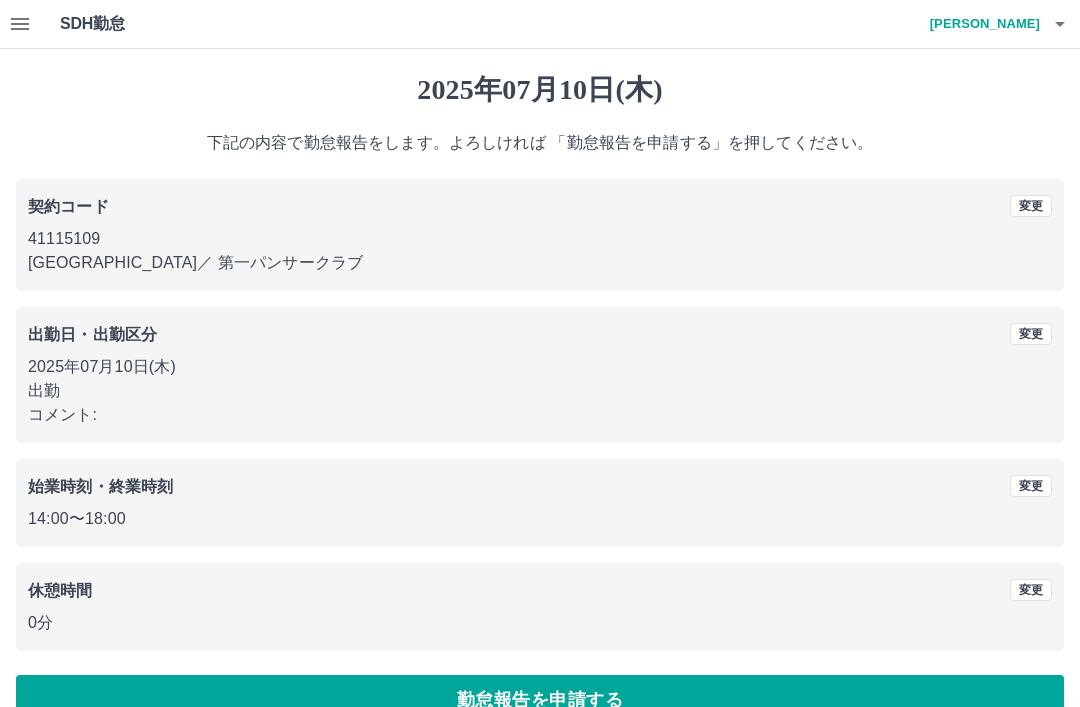 scroll, scrollTop: 41, scrollLeft: 0, axis: vertical 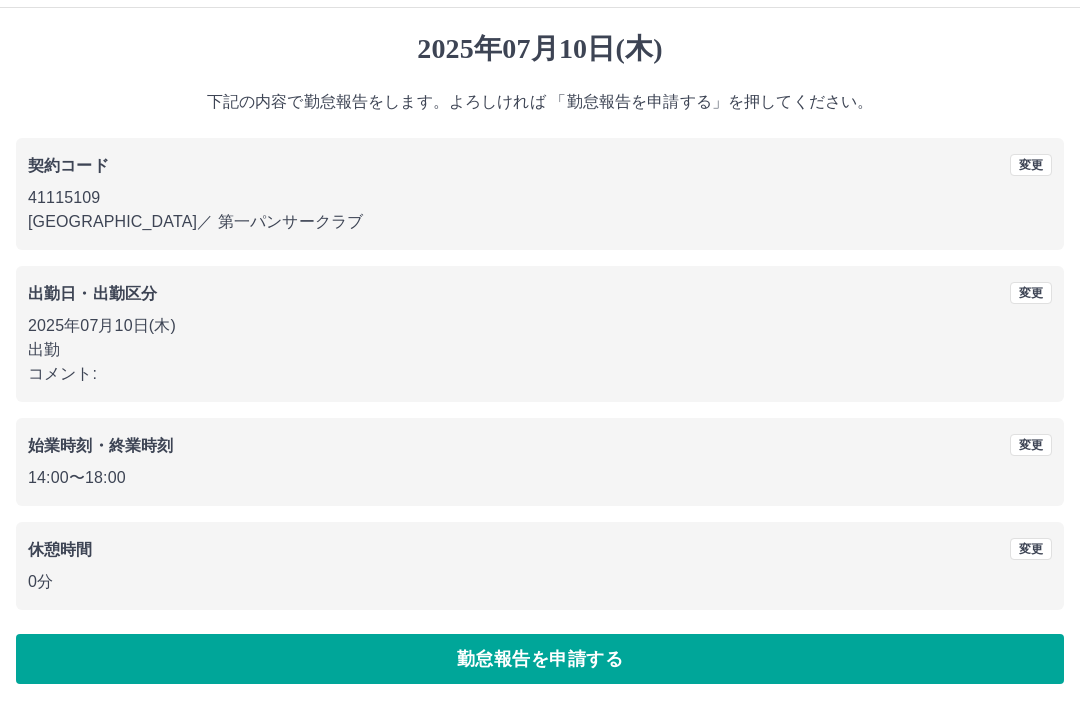 click on "勤怠報告を申請する" at bounding box center (540, 659) 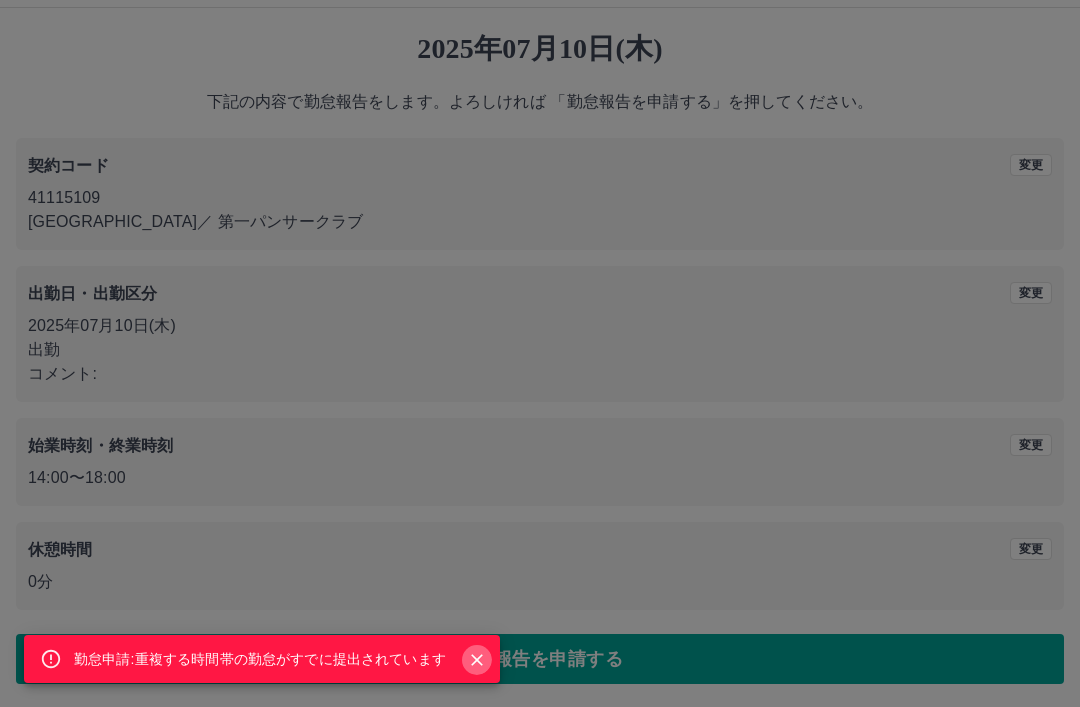click 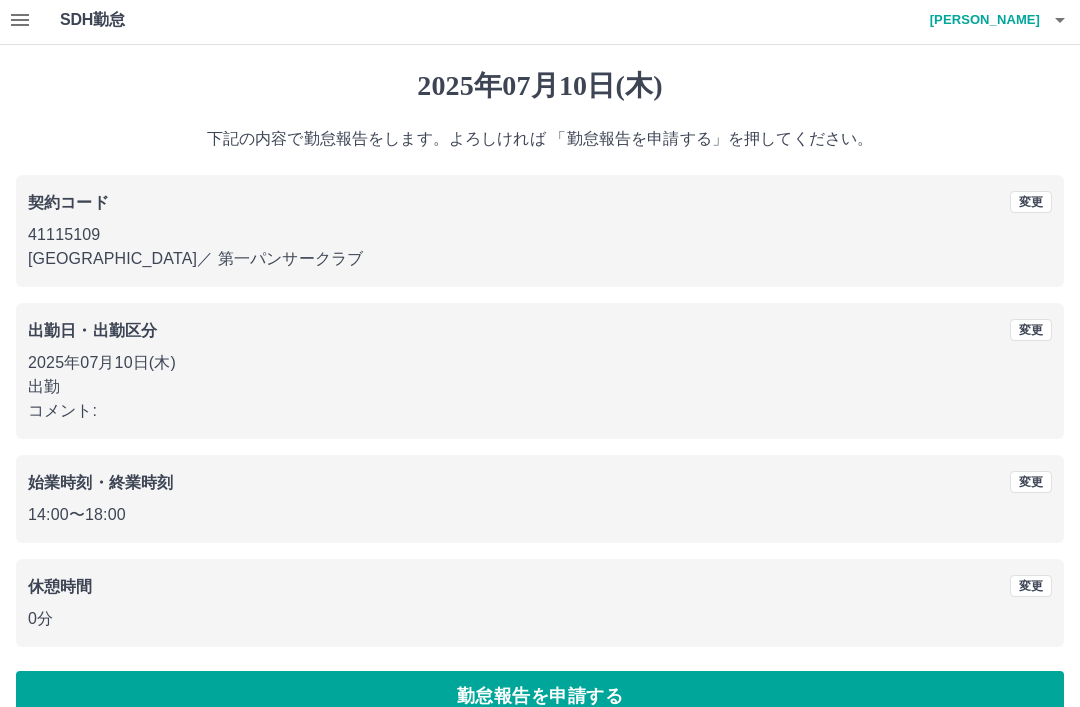scroll, scrollTop: 0, scrollLeft: 0, axis: both 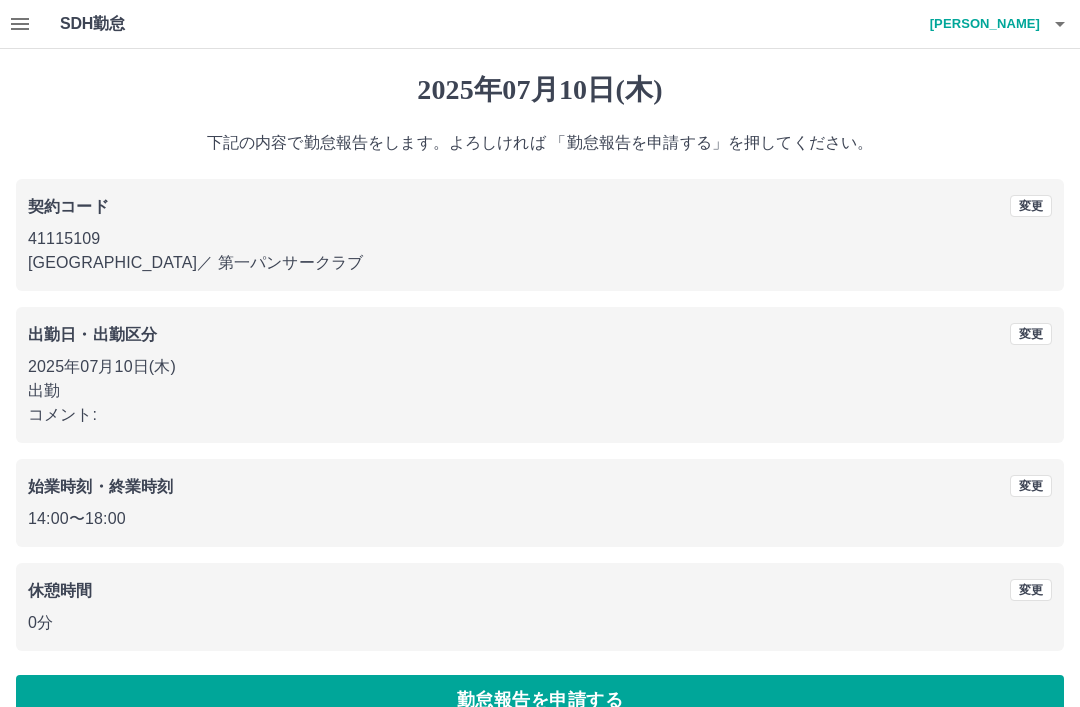 click at bounding box center (1060, 24) 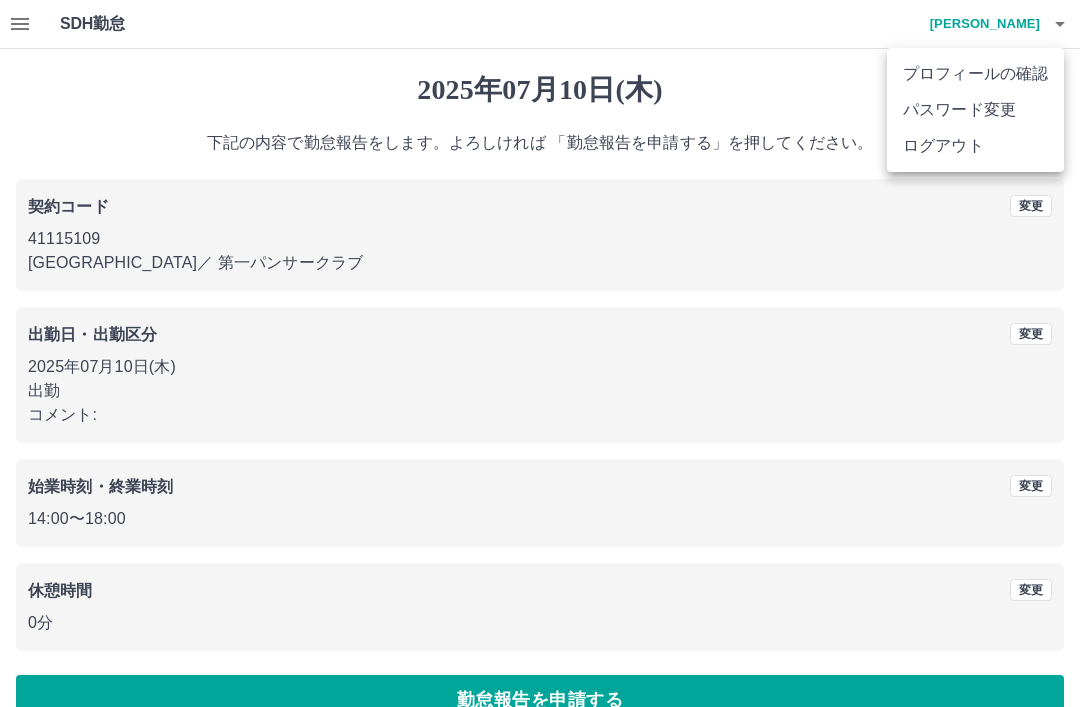 click on "ログアウト" at bounding box center (975, 146) 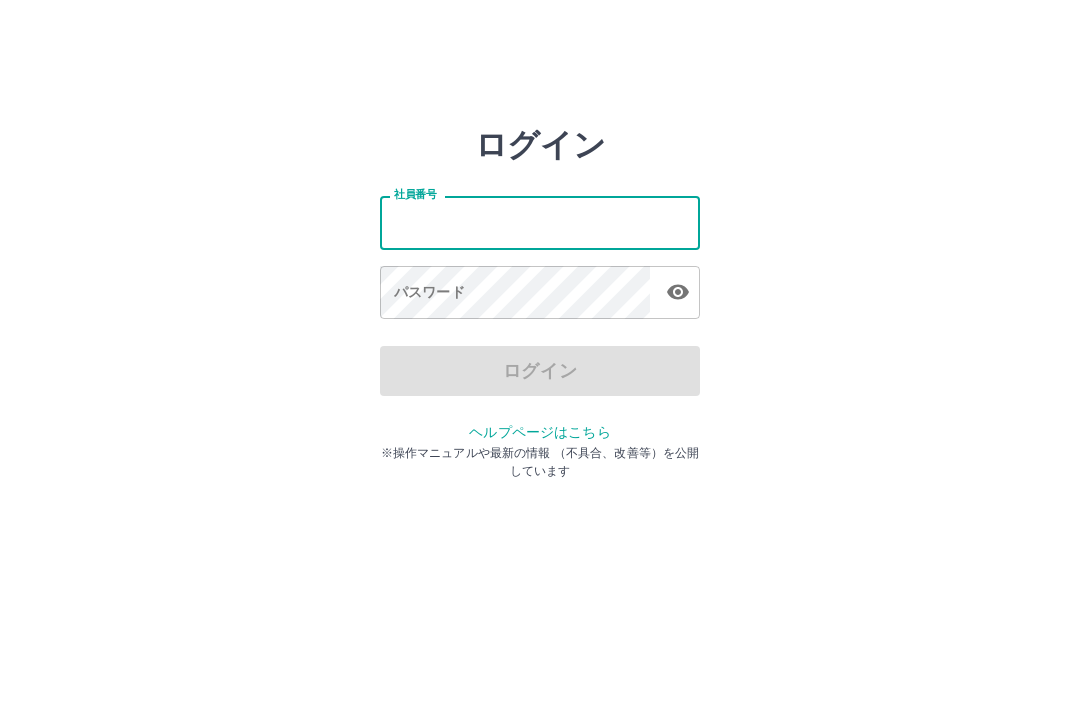 scroll, scrollTop: 0, scrollLeft: 0, axis: both 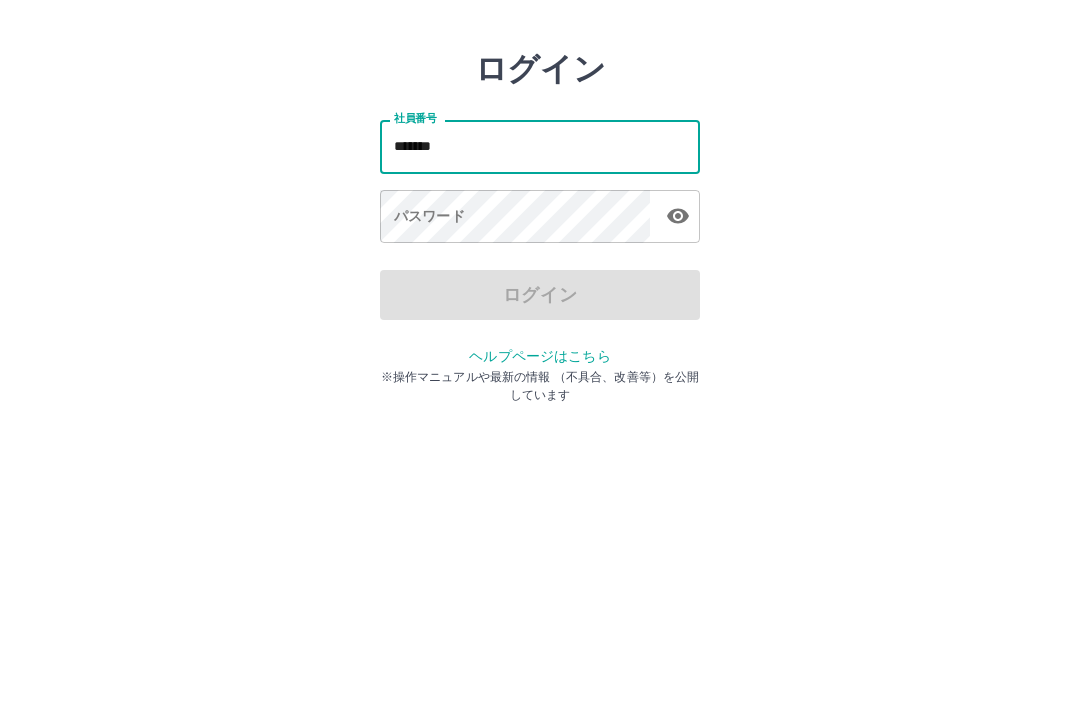 type on "*******" 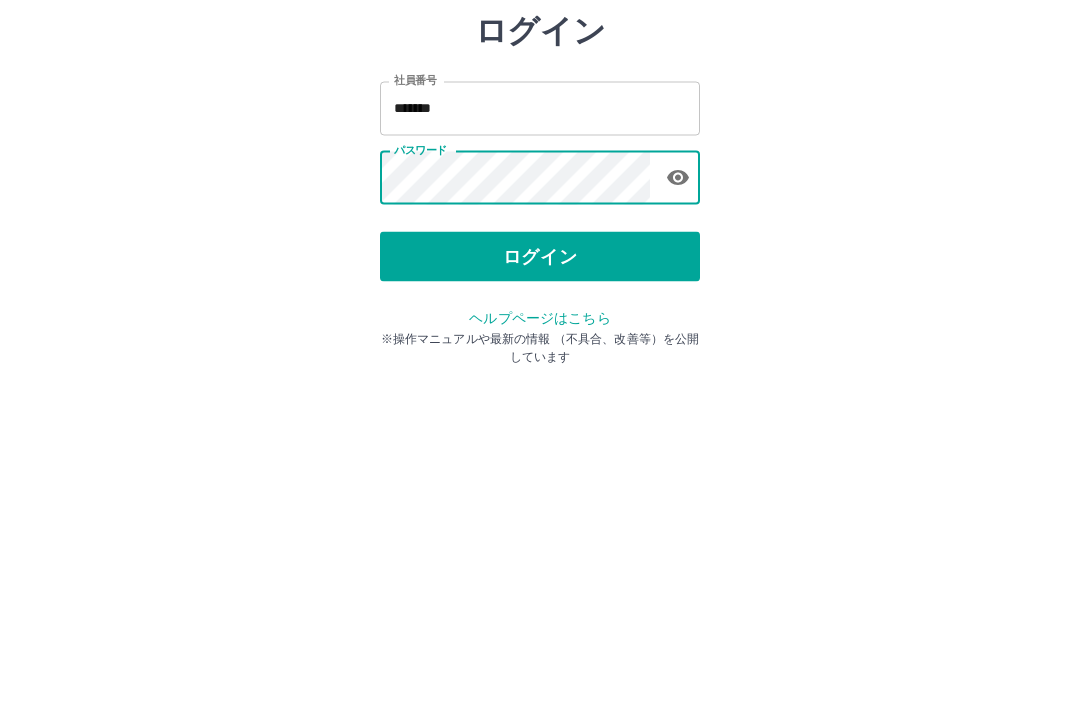 click on "ログイン" at bounding box center (540, 371) 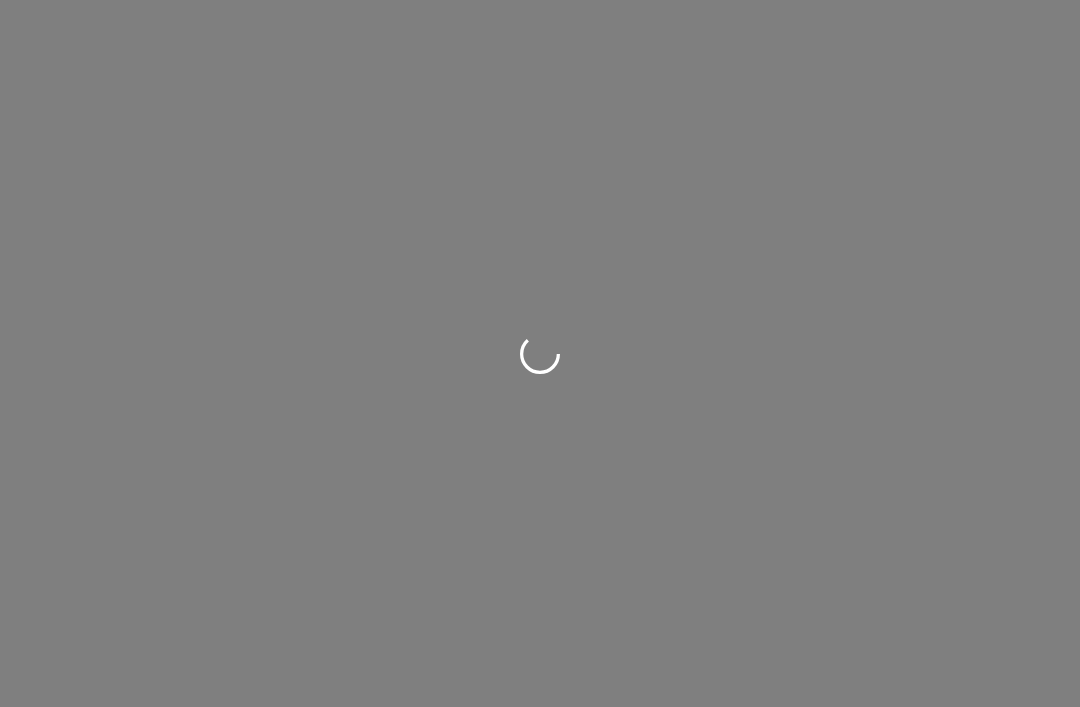 scroll, scrollTop: 0, scrollLeft: 0, axis: both 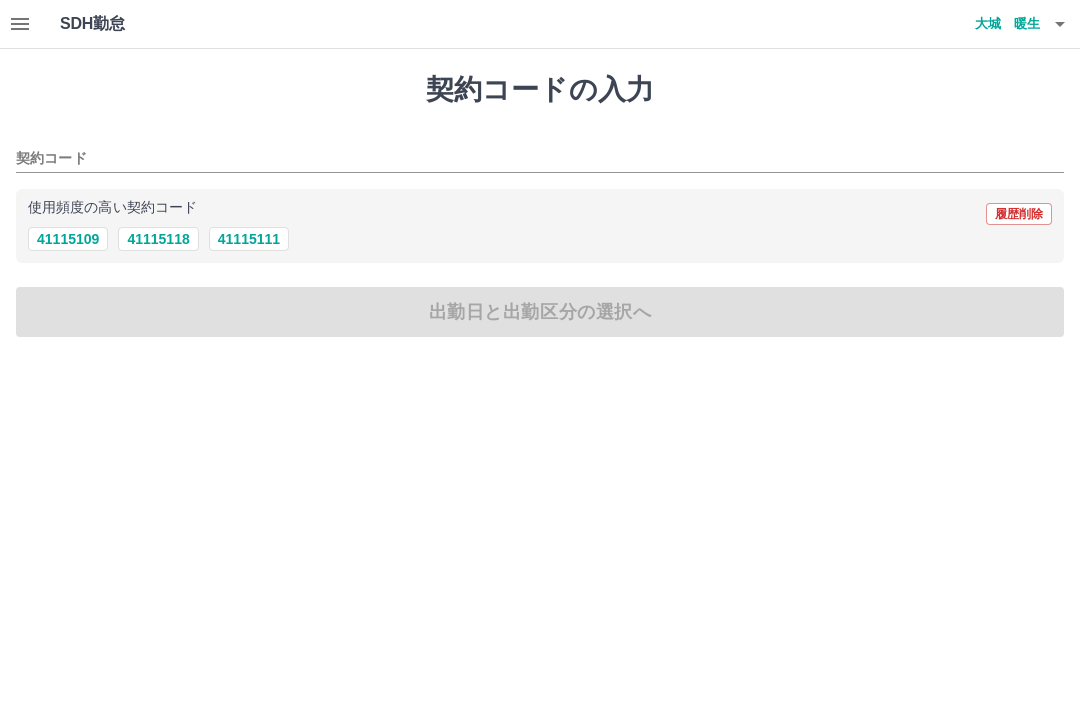 click on "41115109" at bounding box center [68, 239] 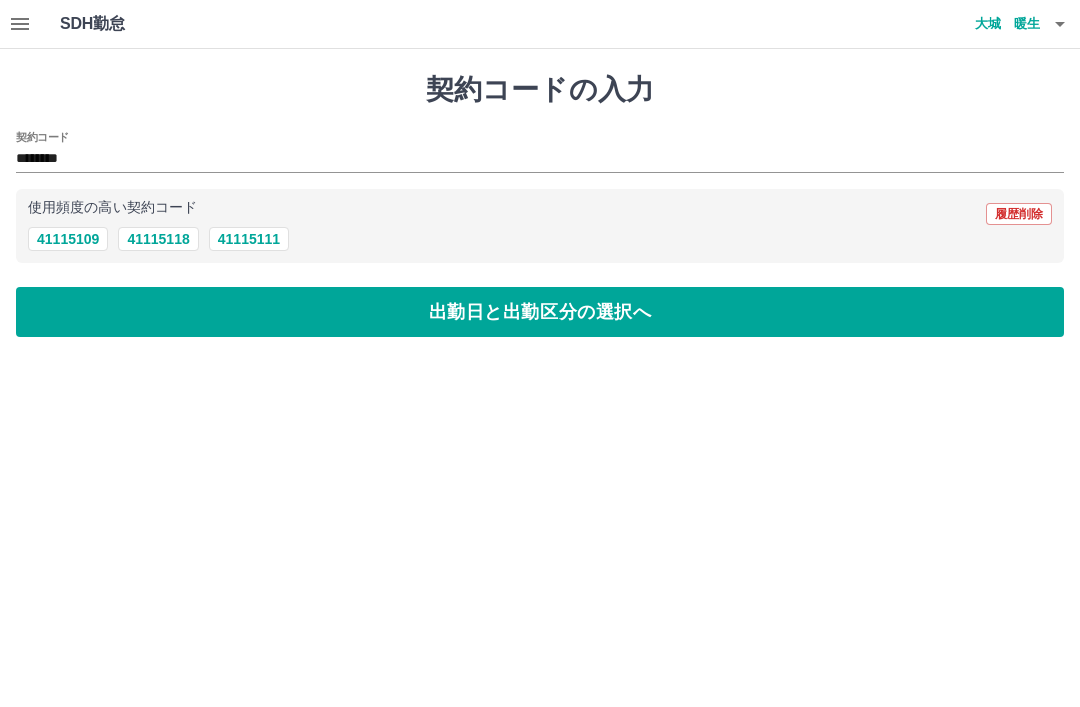 click on "出勤日と出勤区分の選択へ" at bounding box center (540, 312) 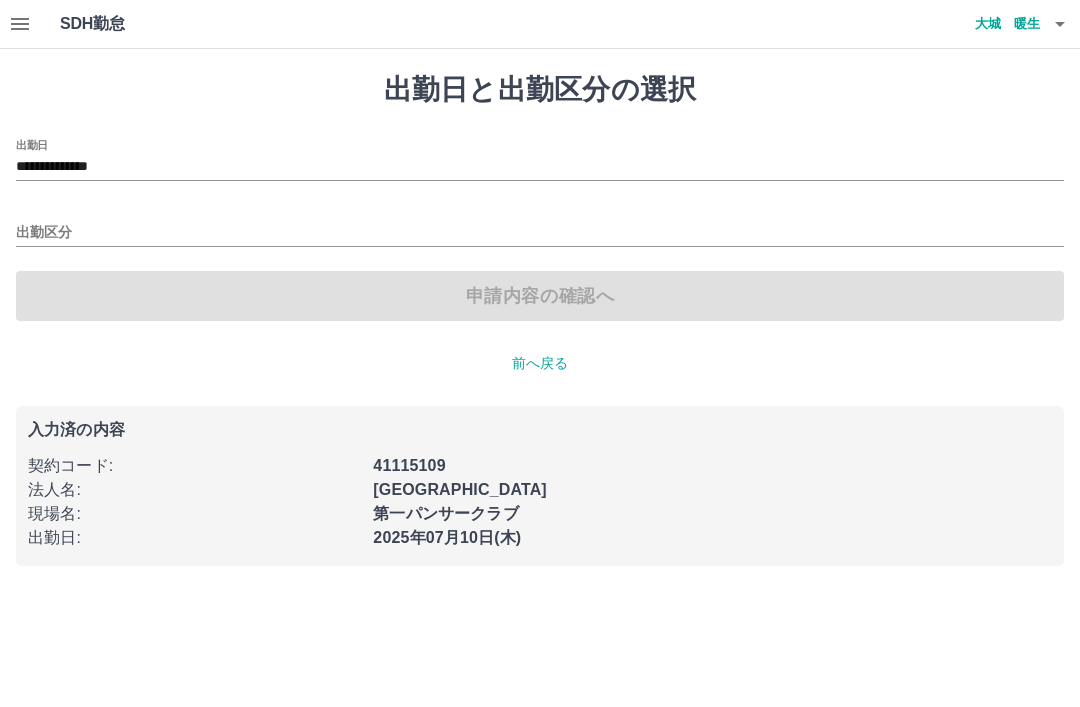 click on "出勤区分" at bounding box center (540, 233) 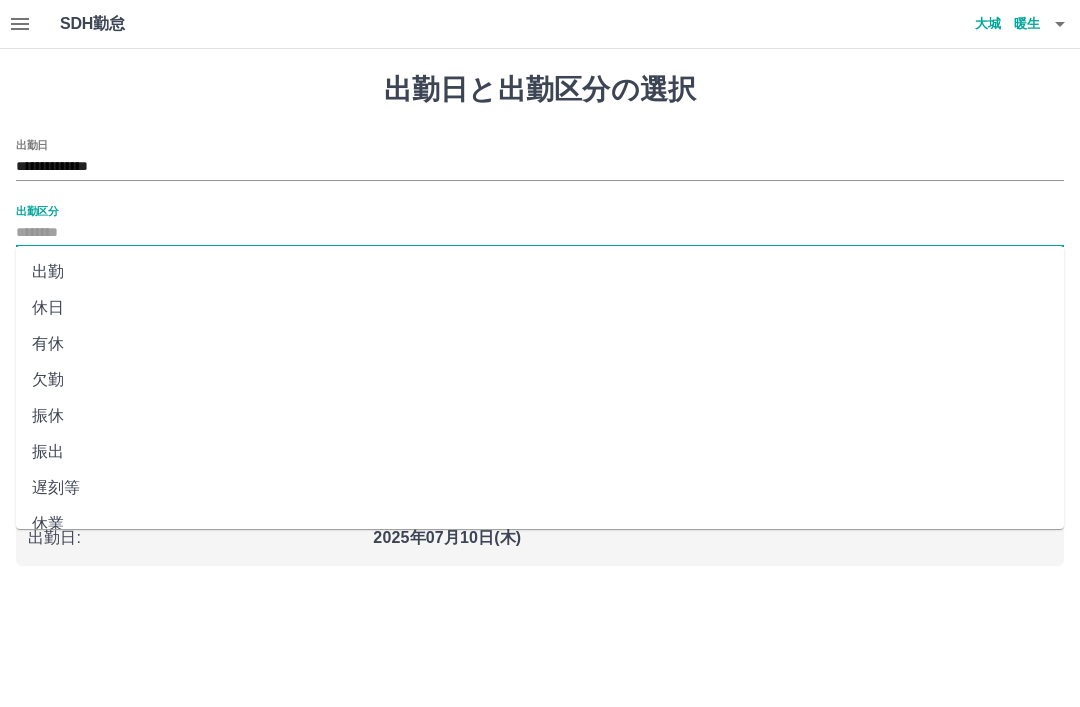 click on "出勤" at bounding box center [540, 272] 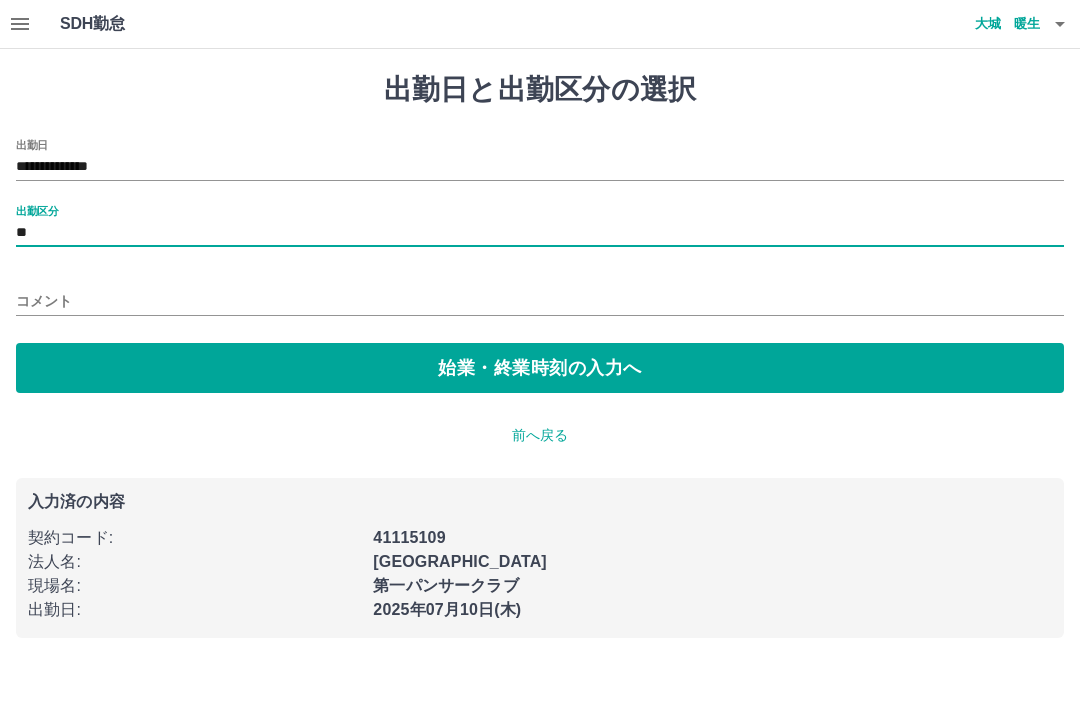 click on "始業・終業時刻の入力へ" at bounding box center [540, 368] 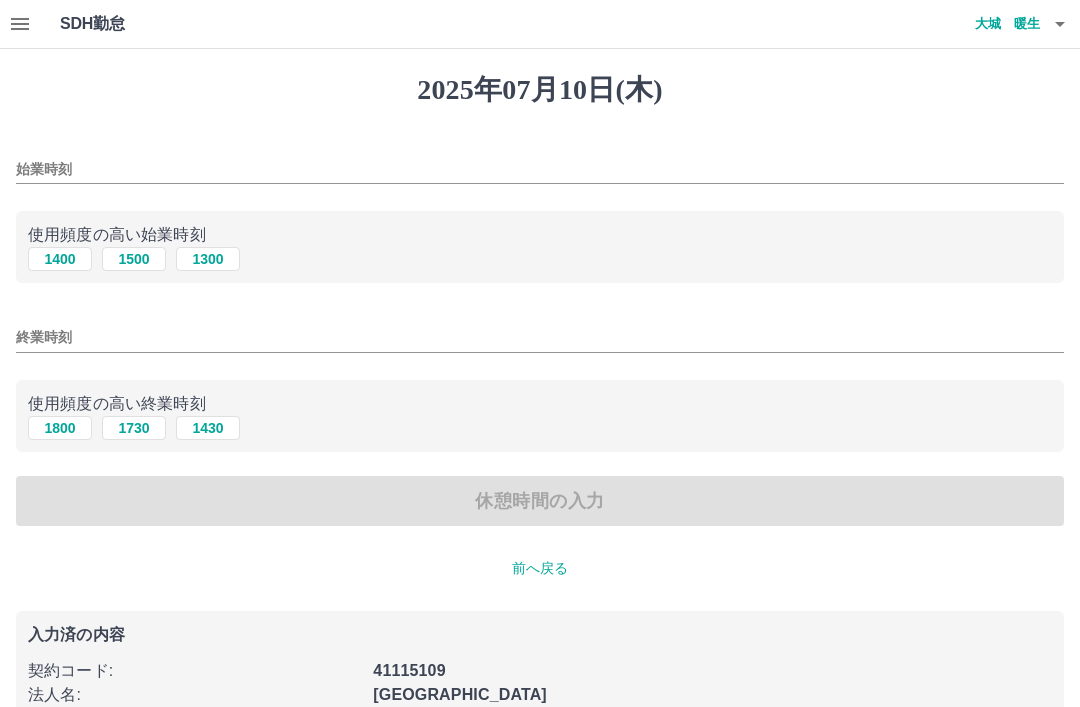 click on "1400" at bounding box center [60, 259] 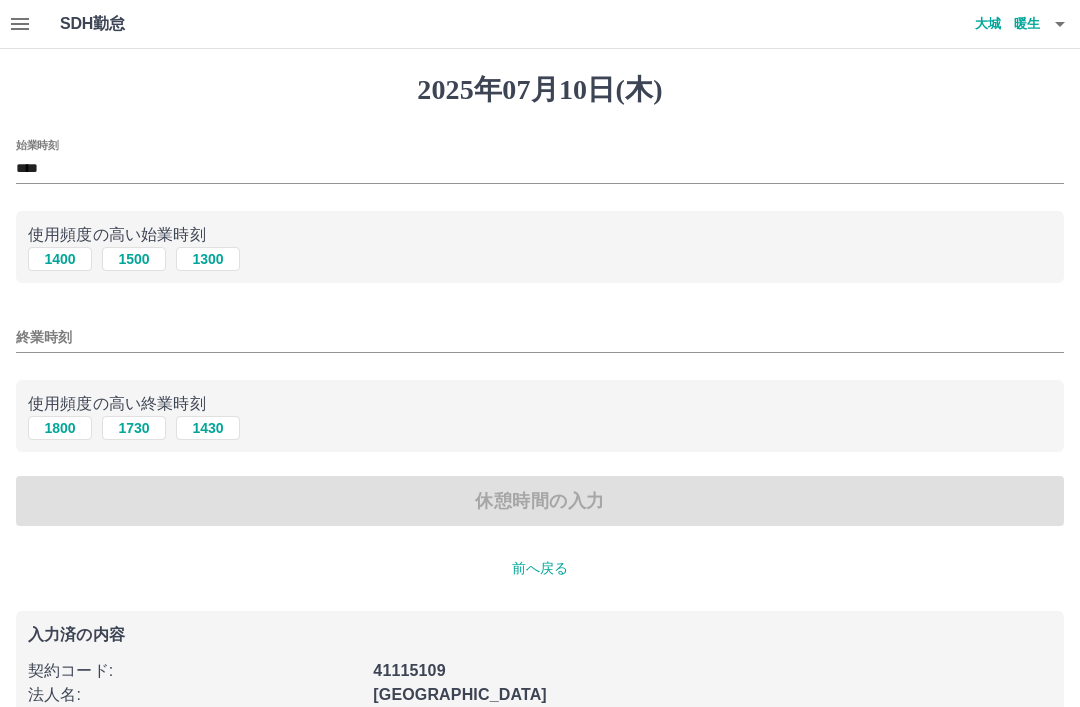 click on "1800" at bounding box center (60, 428) 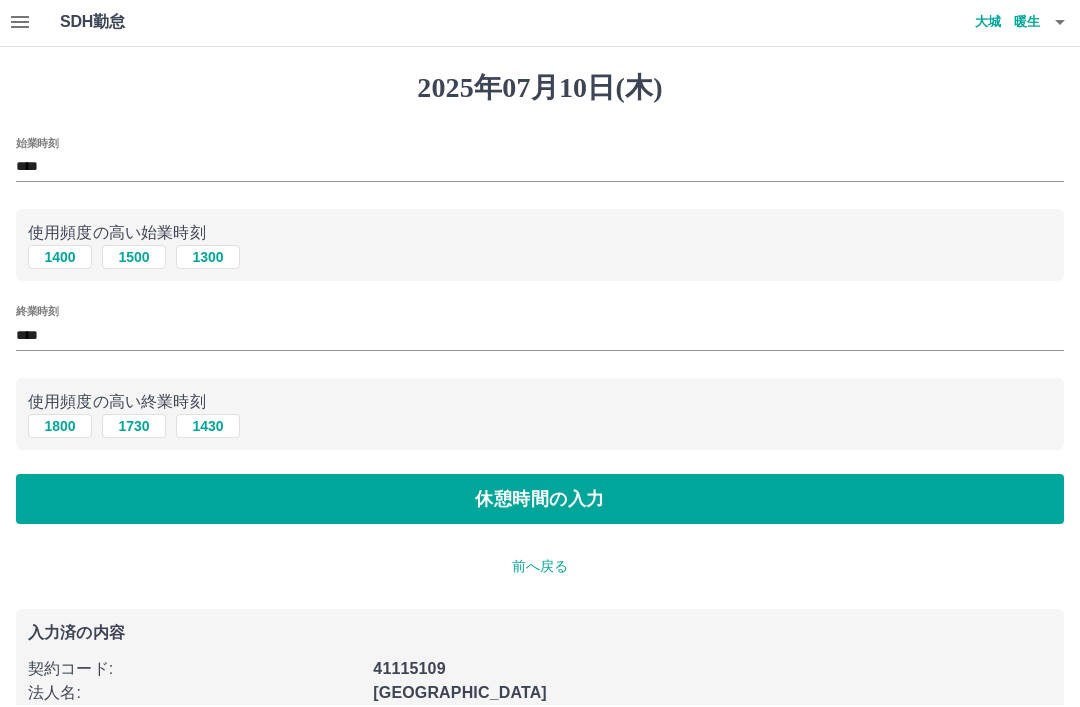 scroll, scrollTop: 42, scrollLeft: 0, axis: vertical 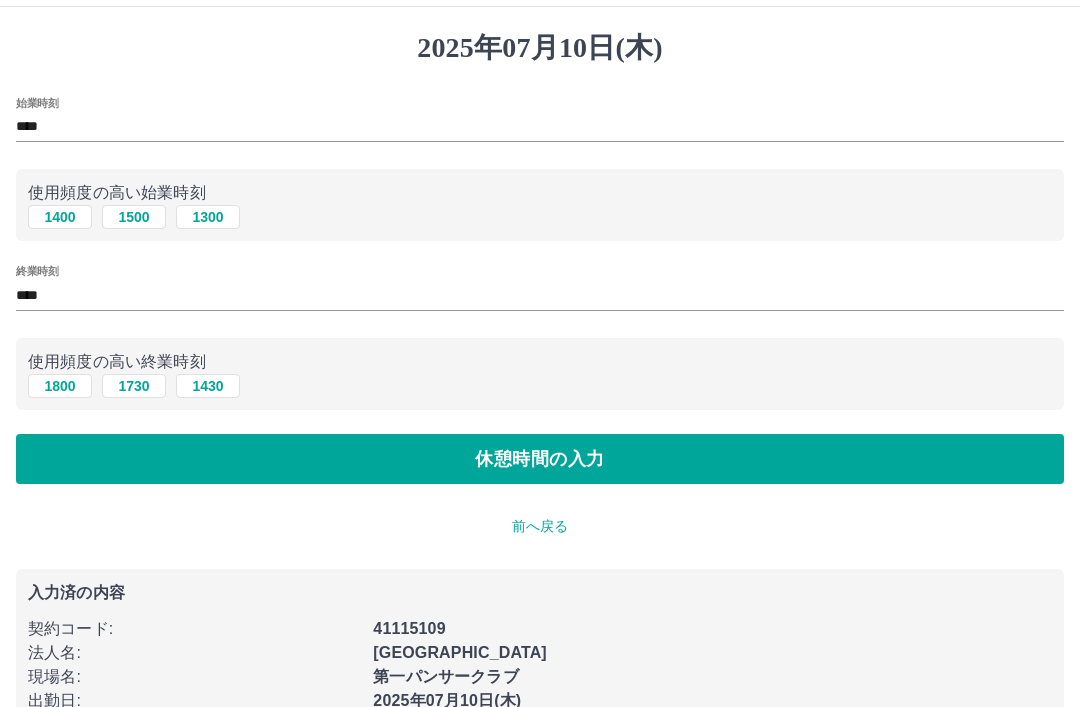 click on "休憩時間の入力" at bounding box center [540, 459] 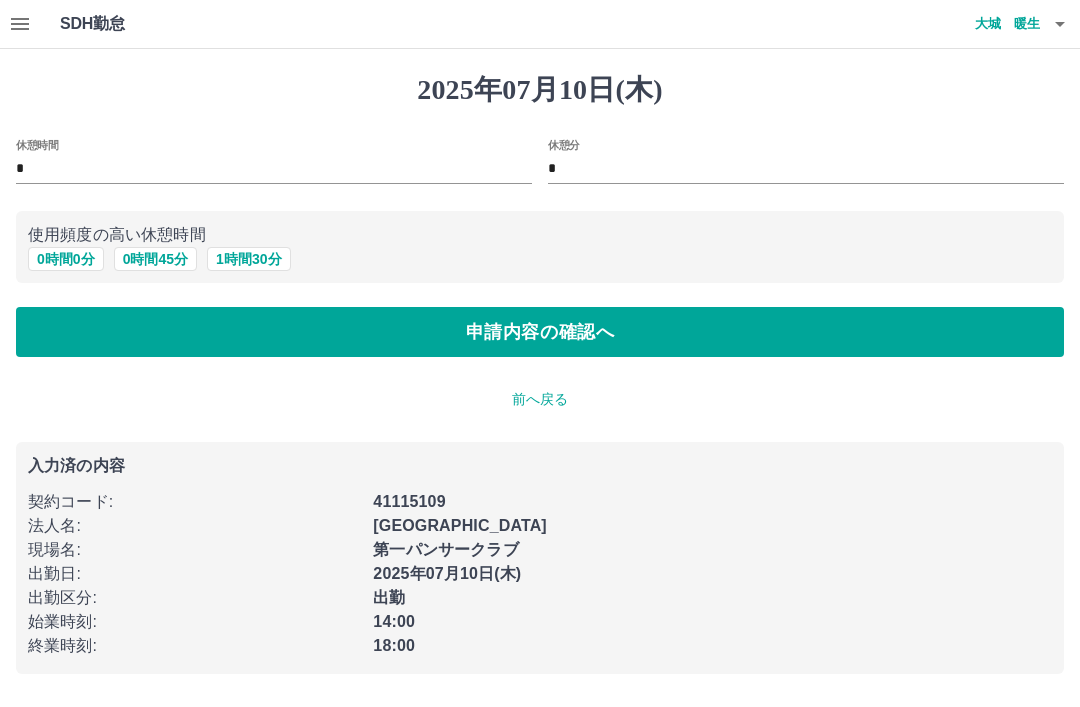scroll, scrollTop: 0, scrollLeft: 0, axis: both 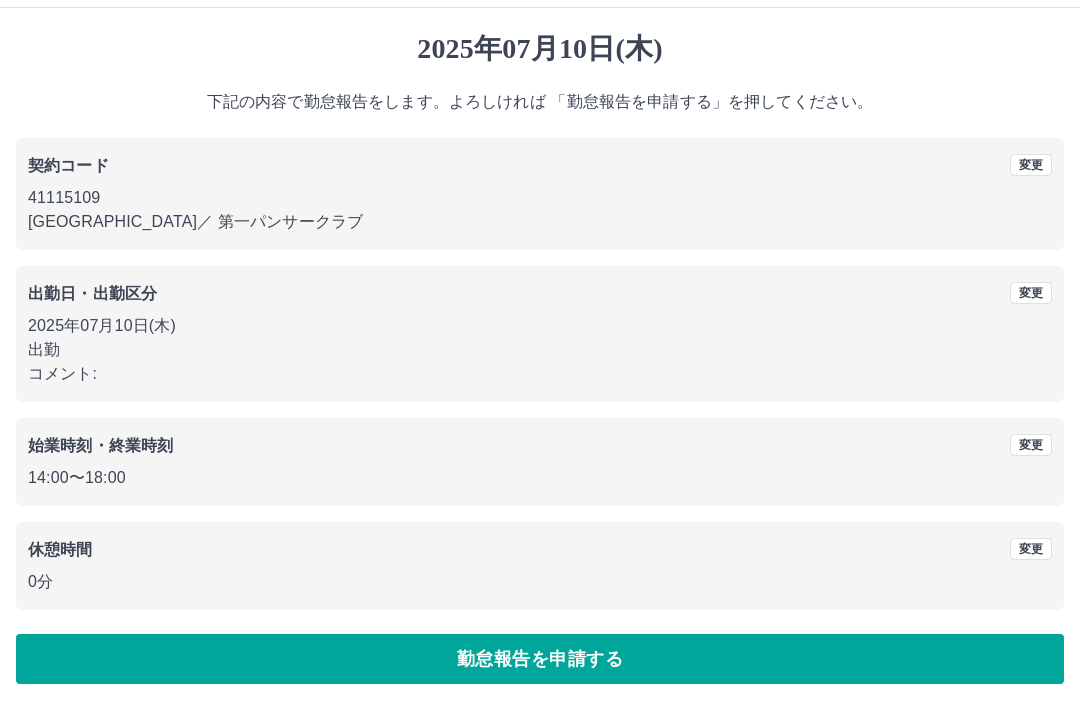 click on "勤怠報告を申請する" at bounding box center [540, 659] 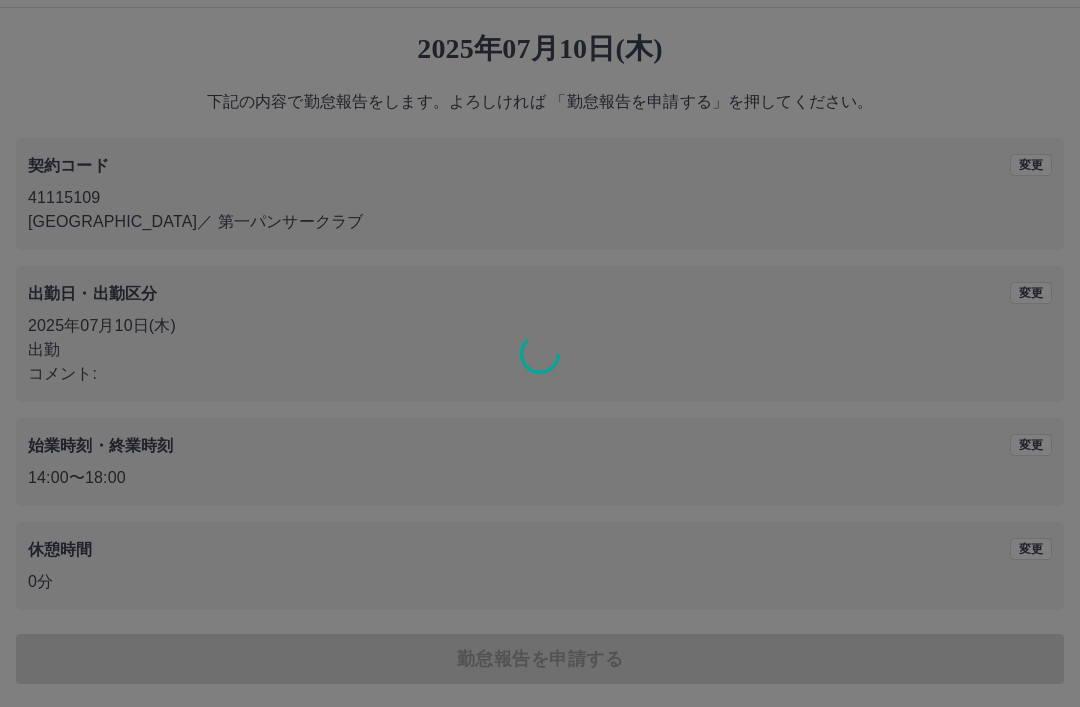 scroll, scrollTop: 0, scrollLeft: 0, axis: both 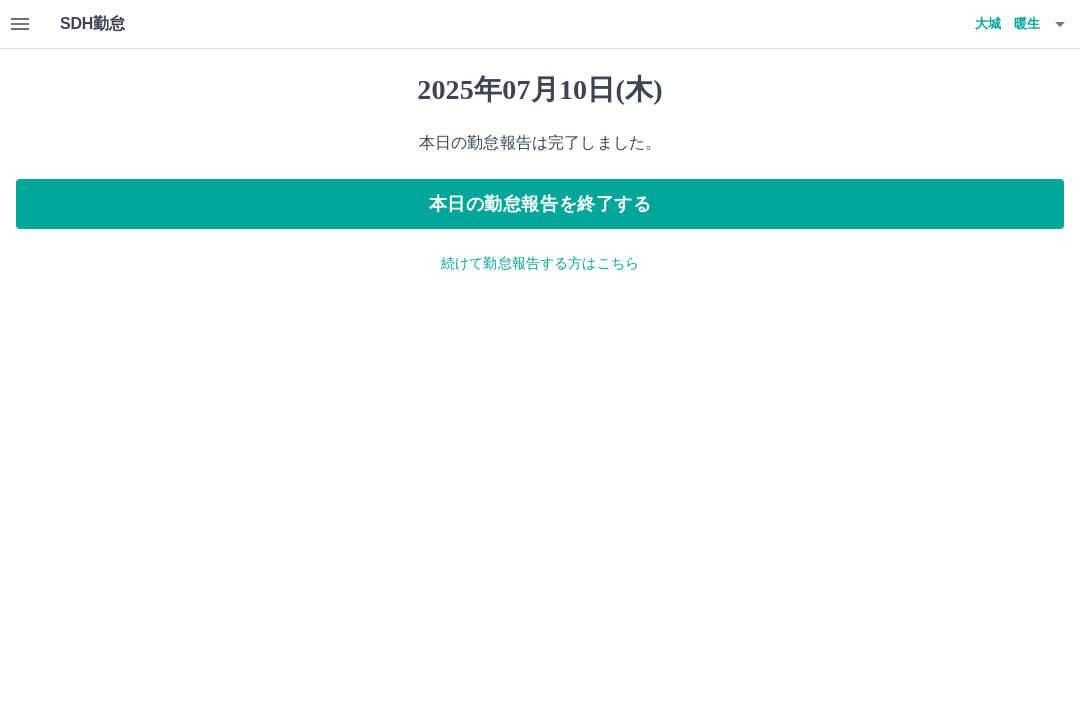 click at bounding box center [1060, 24] 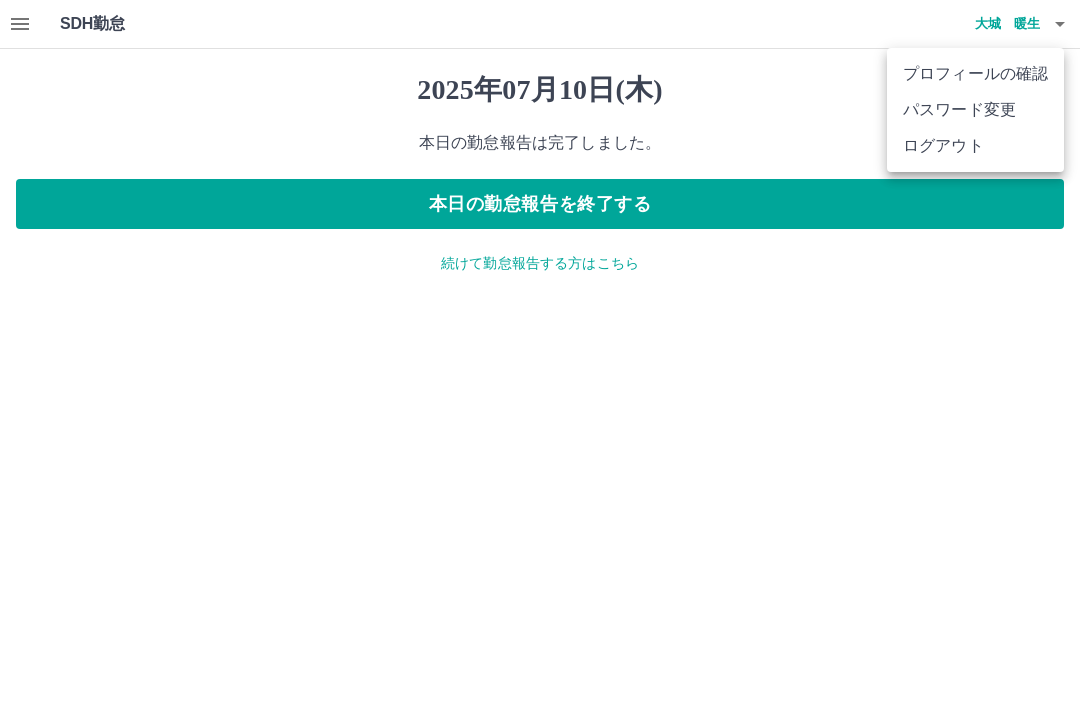 click on "ログアウト" at bounding box center (975, 146) 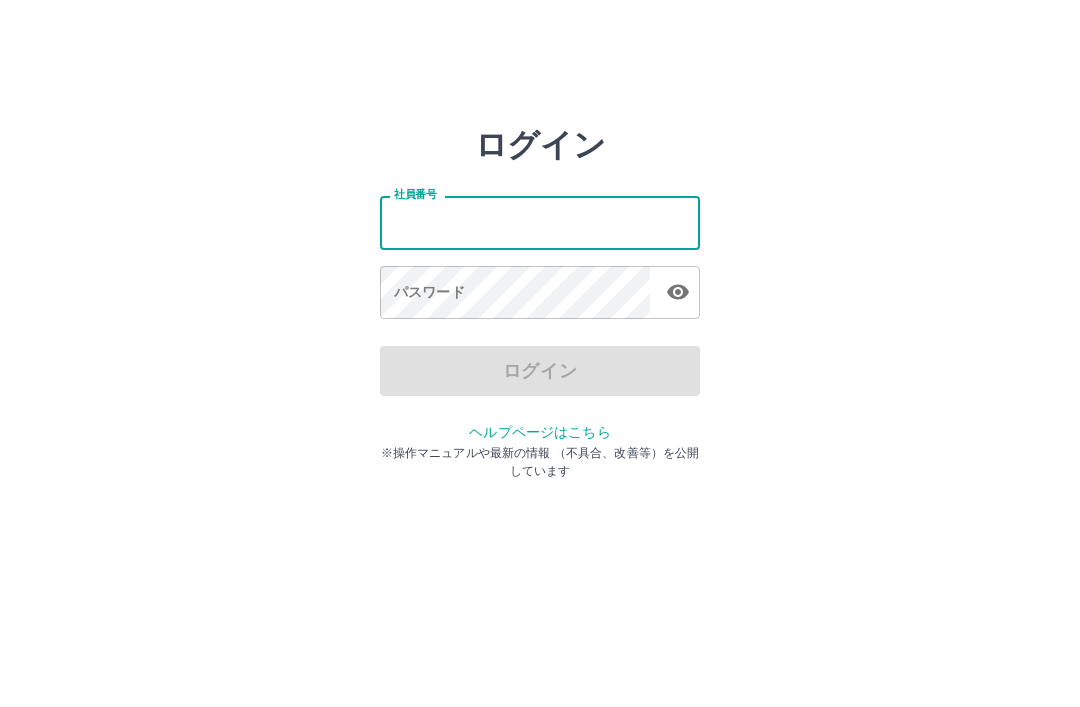 scroll, scrollTop: 0, scrollLeft: 0, axis: both 